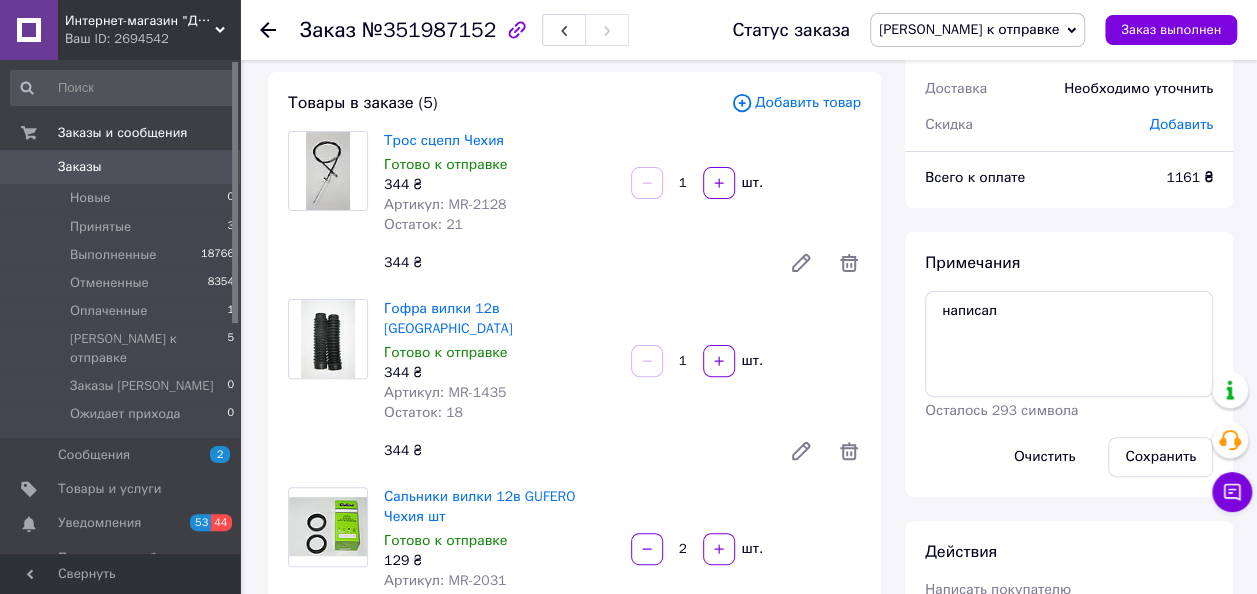 scroll, scrollTop: 400, scrollLeft: 0, axis: vertical 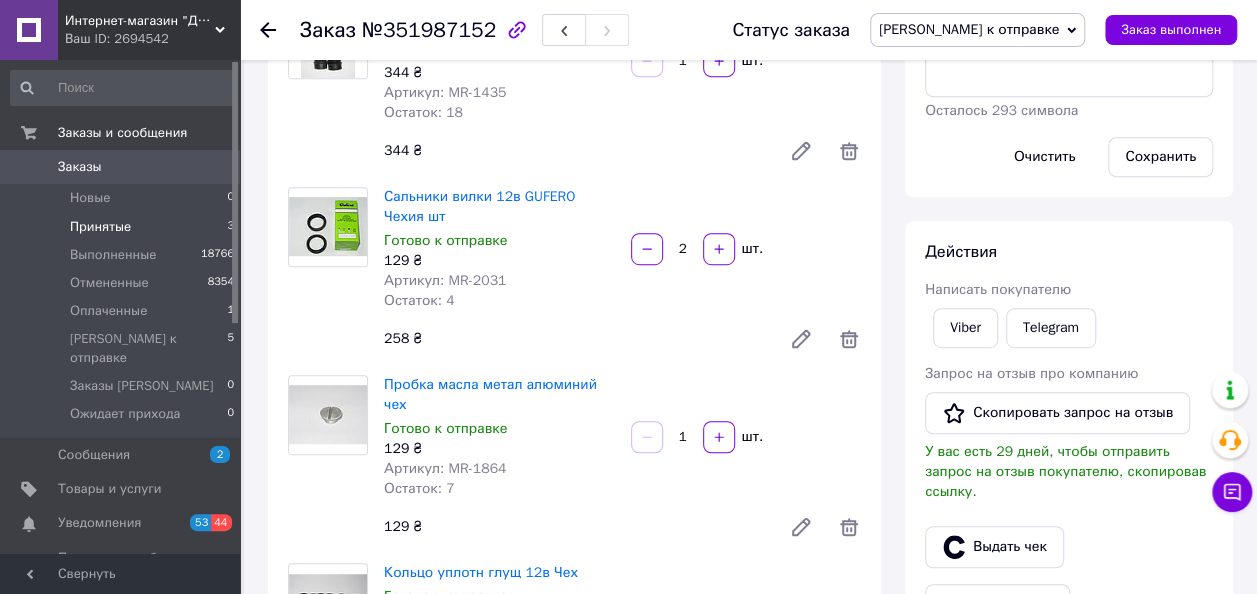 click on "Принятые" at bounding box center [100, 227] 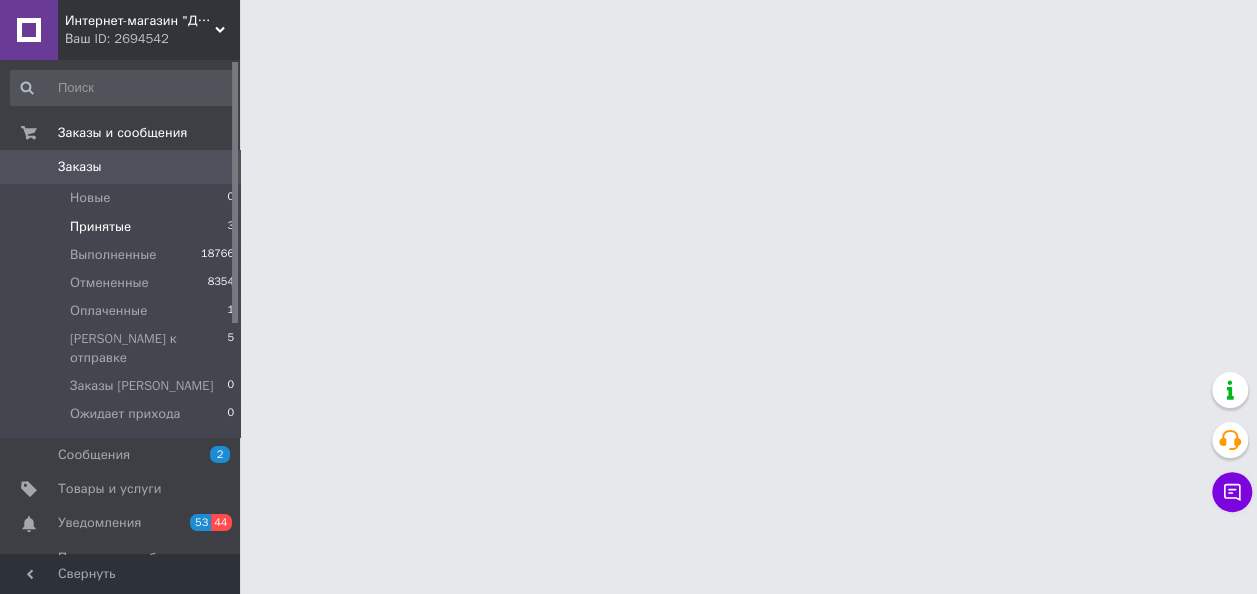 scroll, scrollTop: 0, scrollLeft: 0, axis: both 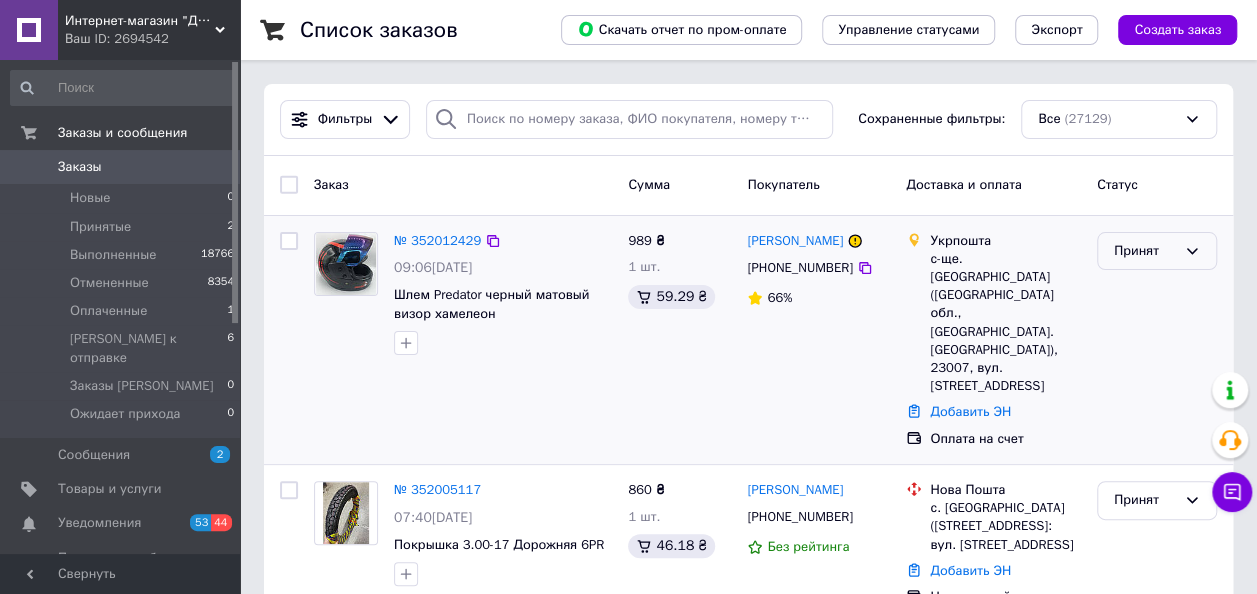 click on "Принят" at bounding box center [1145, 251] 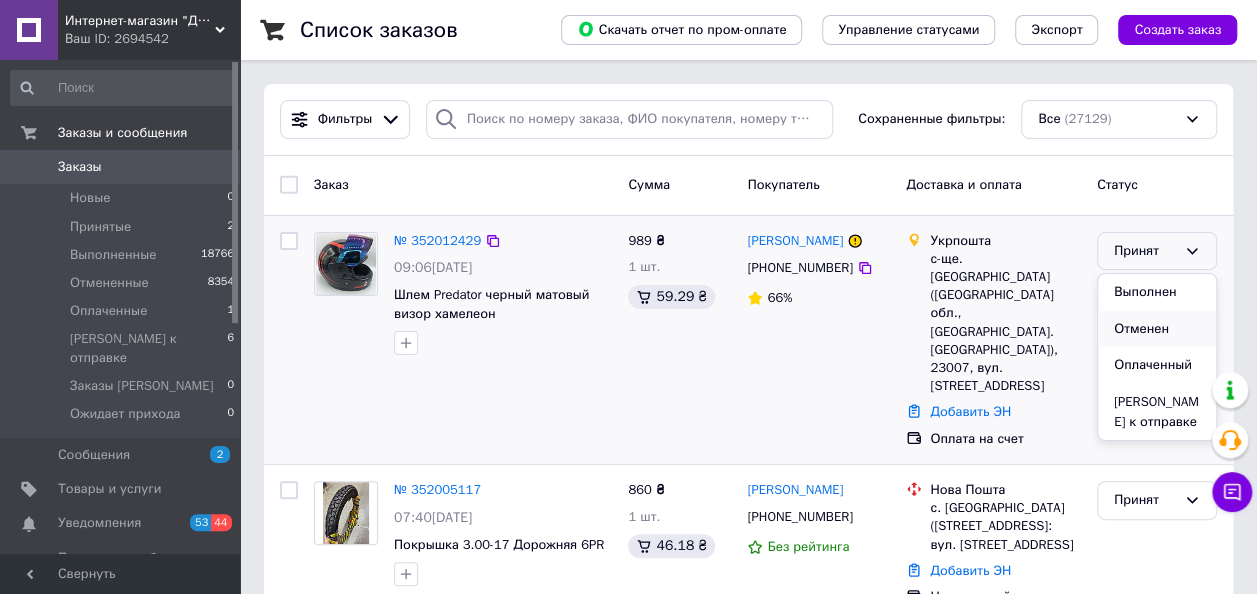 click on "Отменен" at bounding box center [1157, 329] 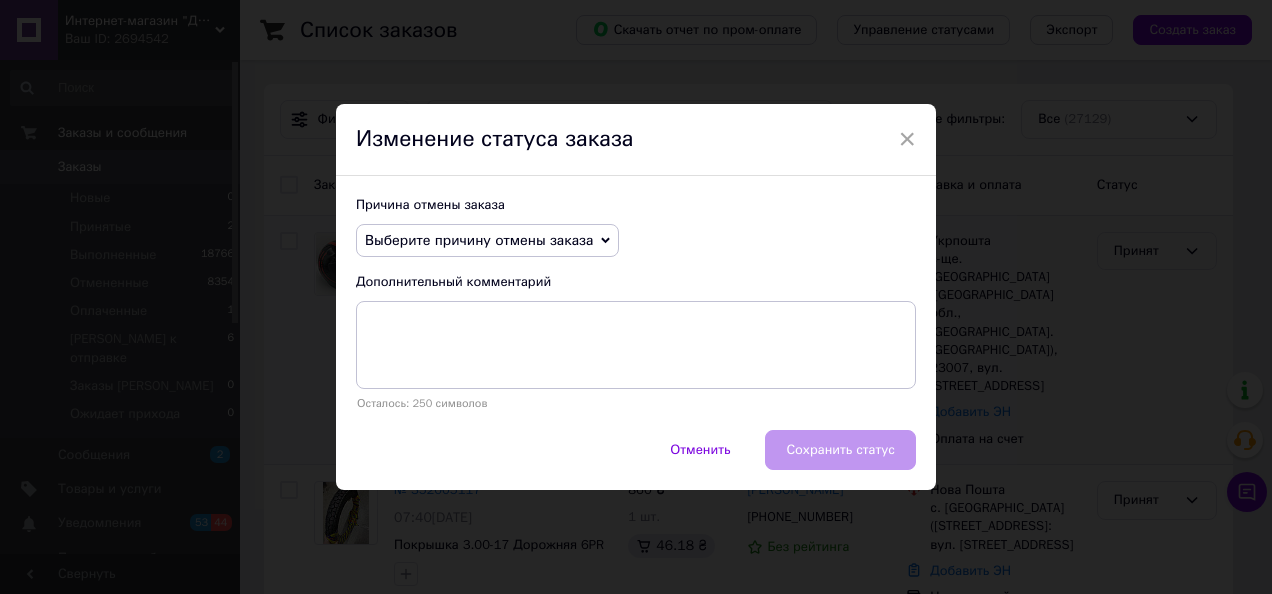click on "Выберите причину отмены заказа" at bounding box center [479, 240] 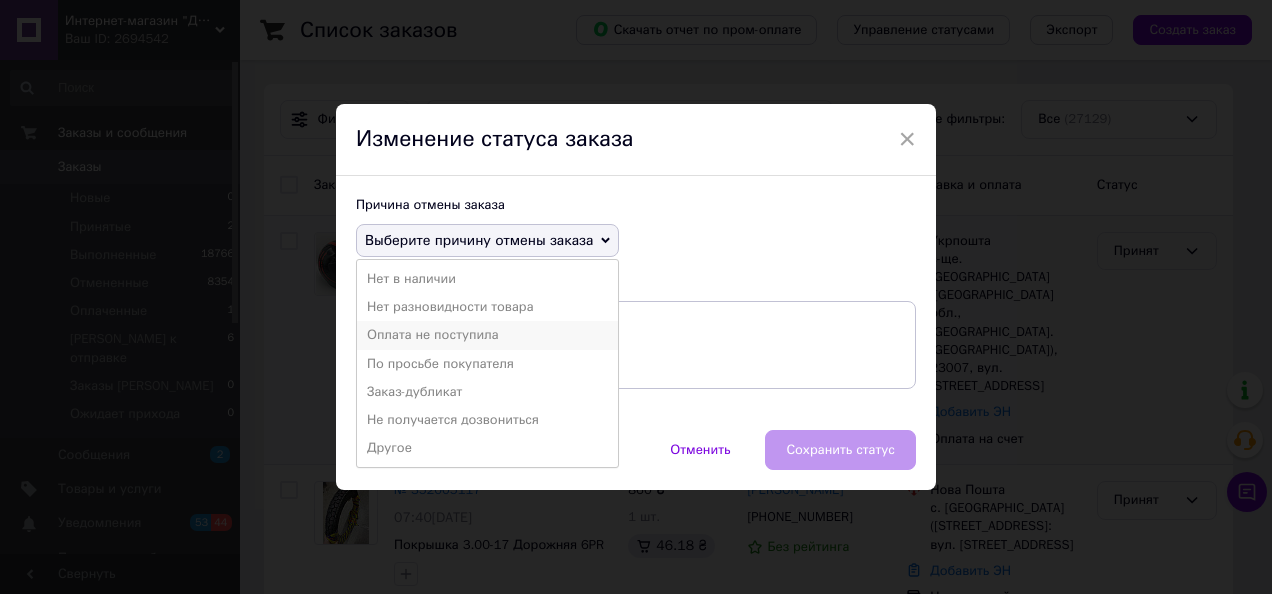 click on "Оплата не поступила" at bounding box center [487, 335] 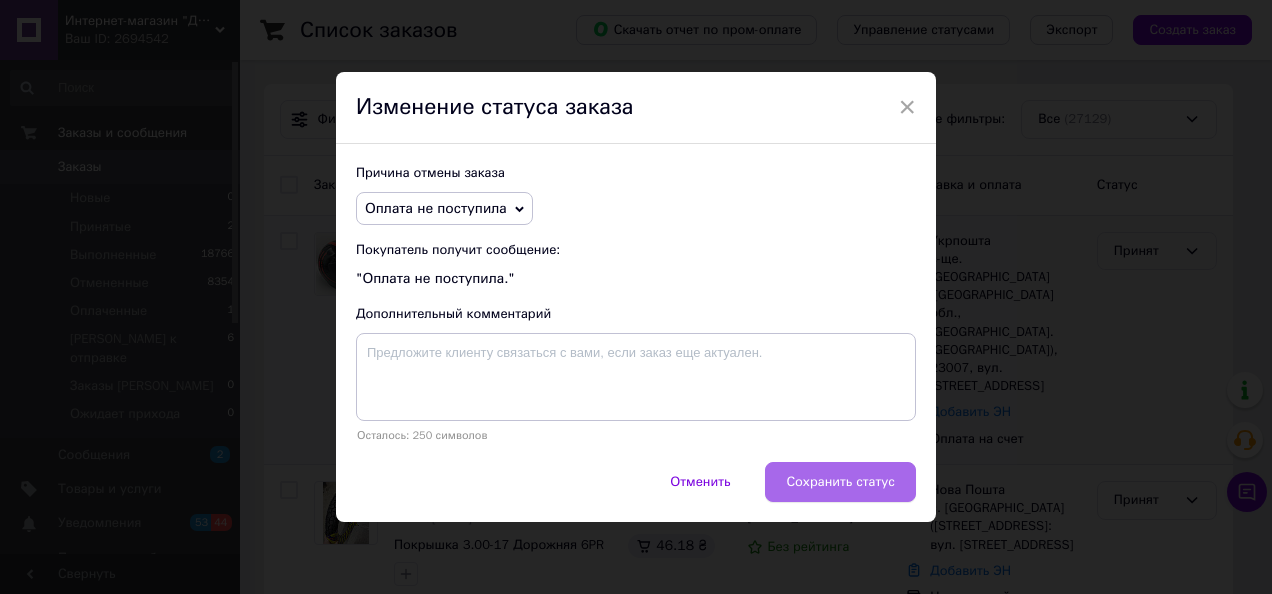 click on "Сохранить статус" at bounding box center [840, 482] 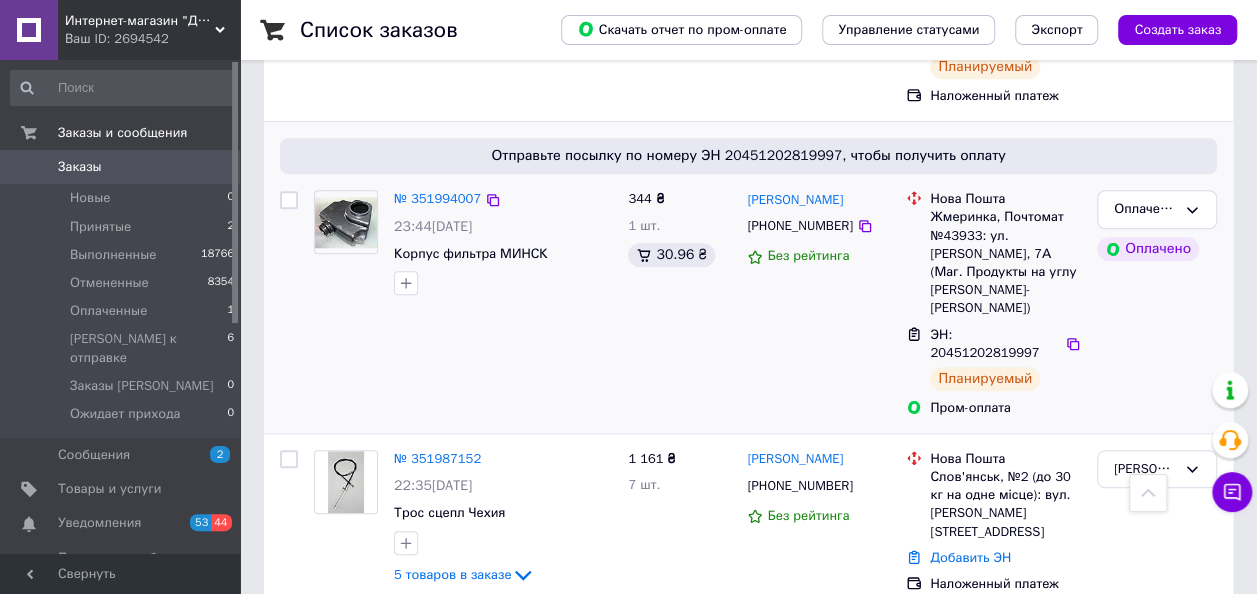 scroll, scrollTop: 600, scrollLeft: 0, axis: vertical 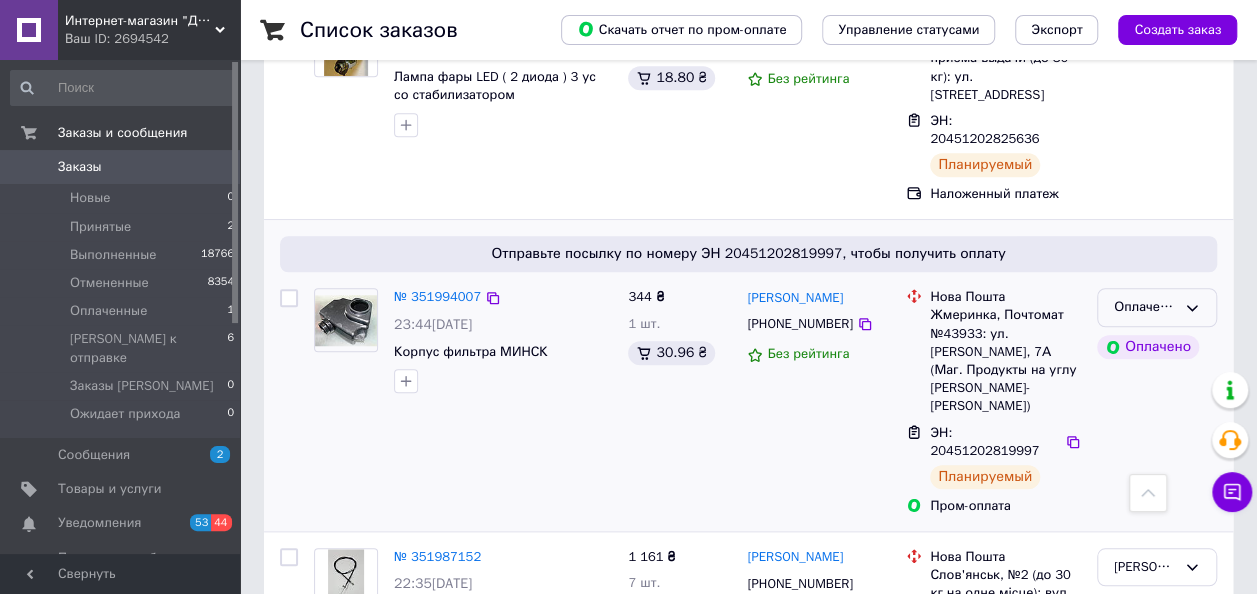click on "Оплаченный" at bounding box center [1157, 307] 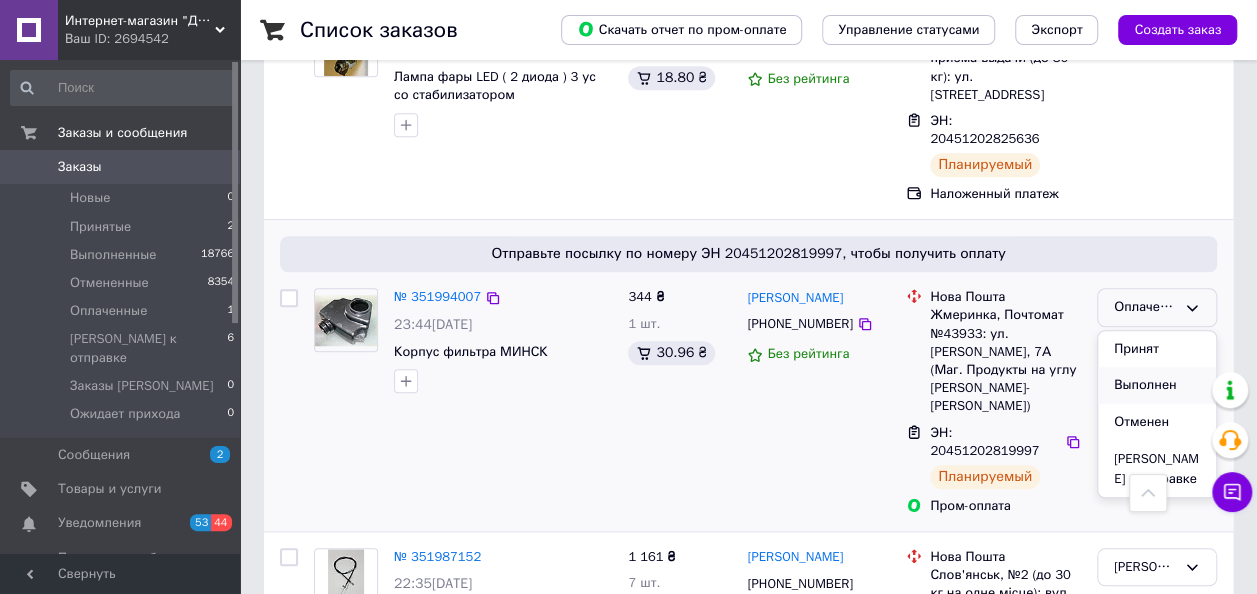 click on "Выполнен" at bounding box center (1157, 385) 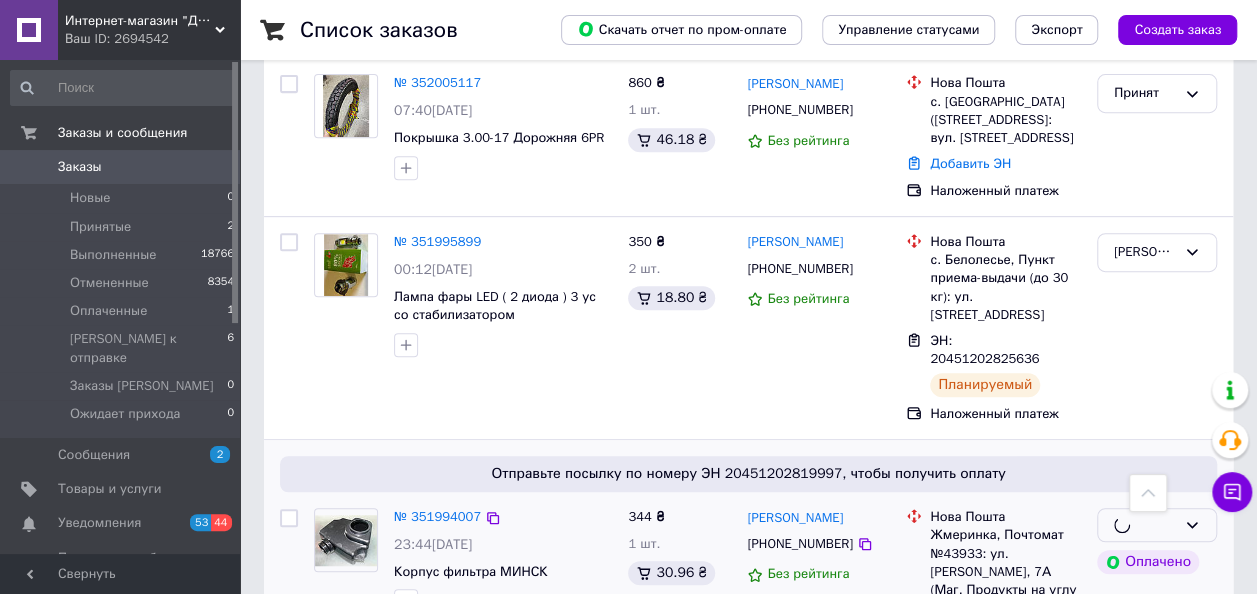 scroll, scrollTop: 300, scrollLeft: 0, axis: vertical 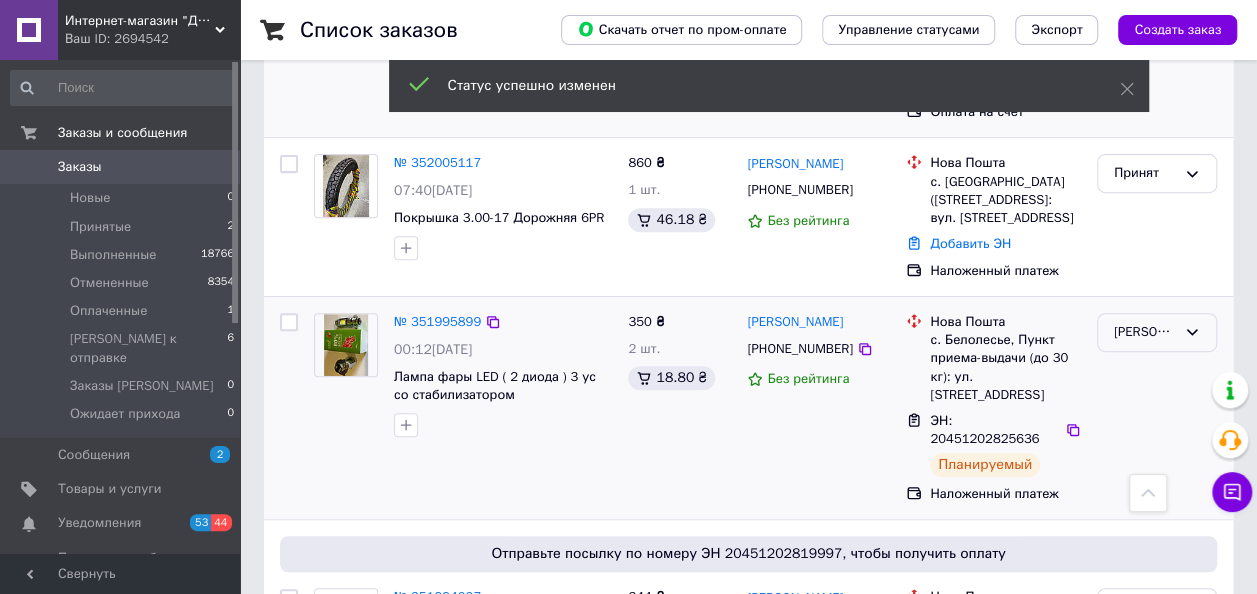 click 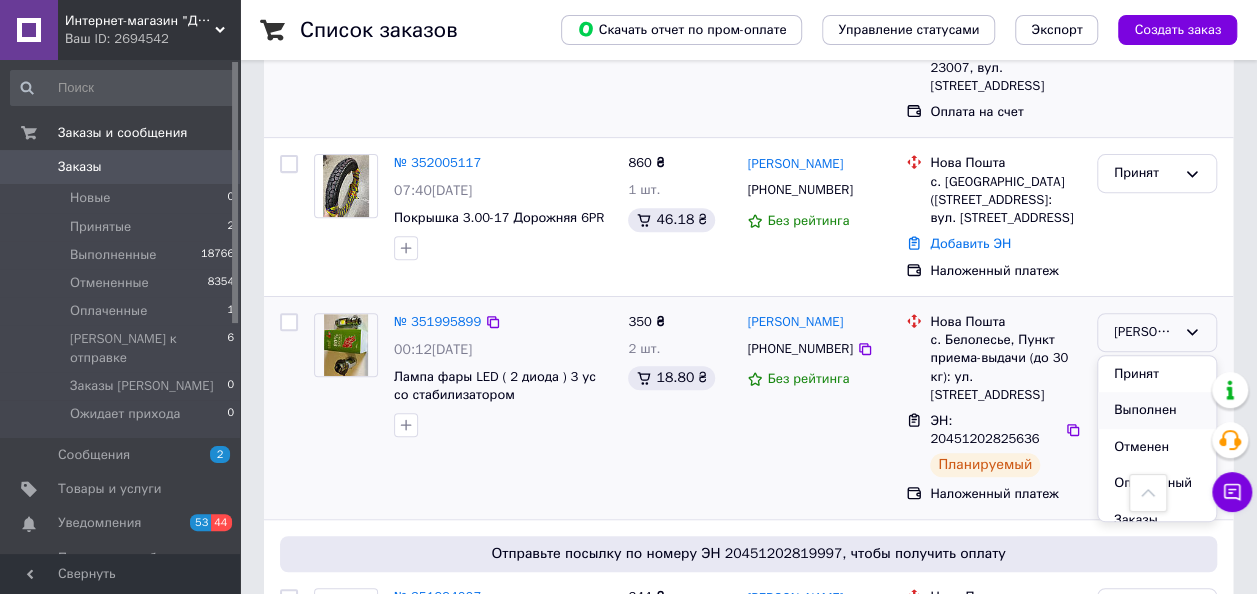 click on "Выполнен" at bounding box center (1157, 410) 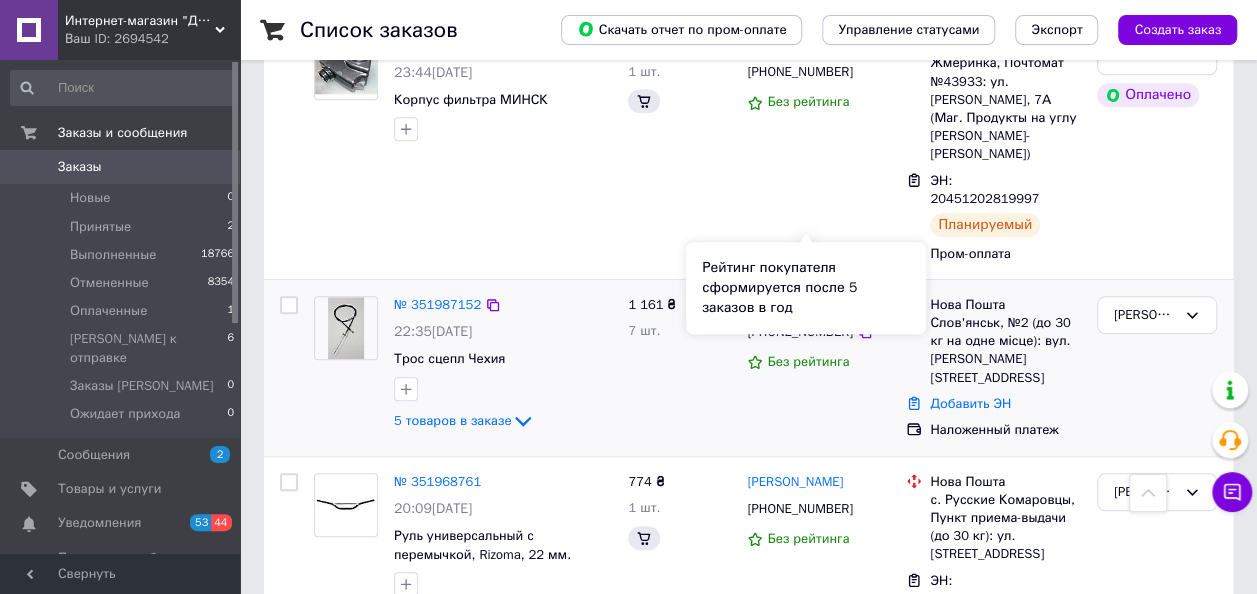 scroll, scrollTop: 800, scrollLeft: 0, axis: vertical 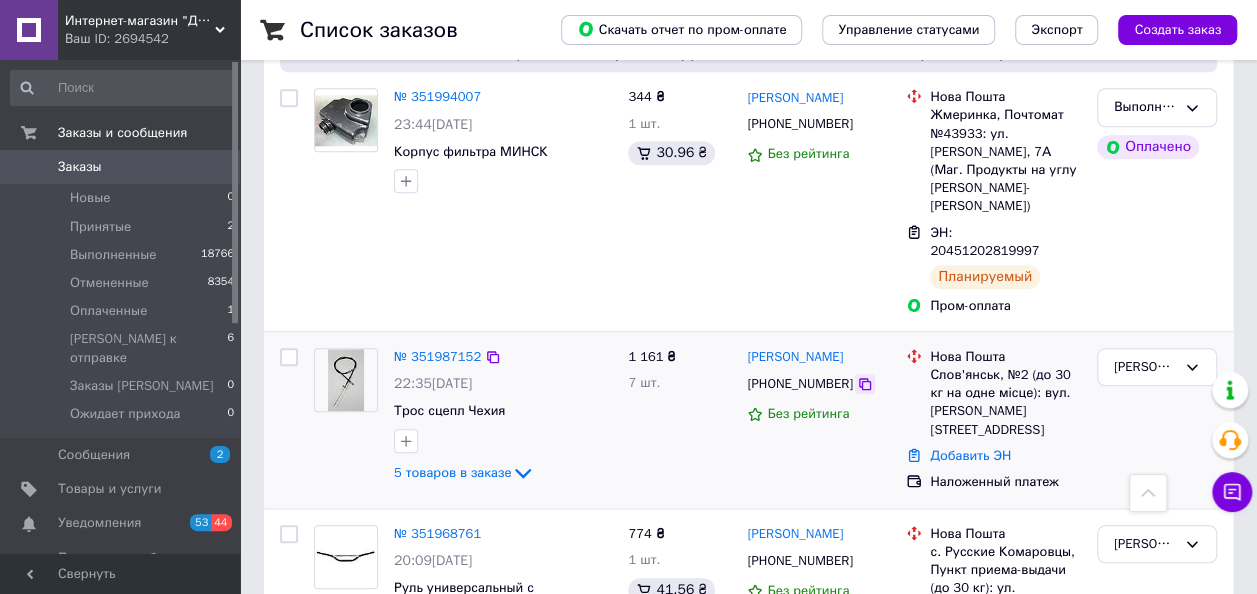 click 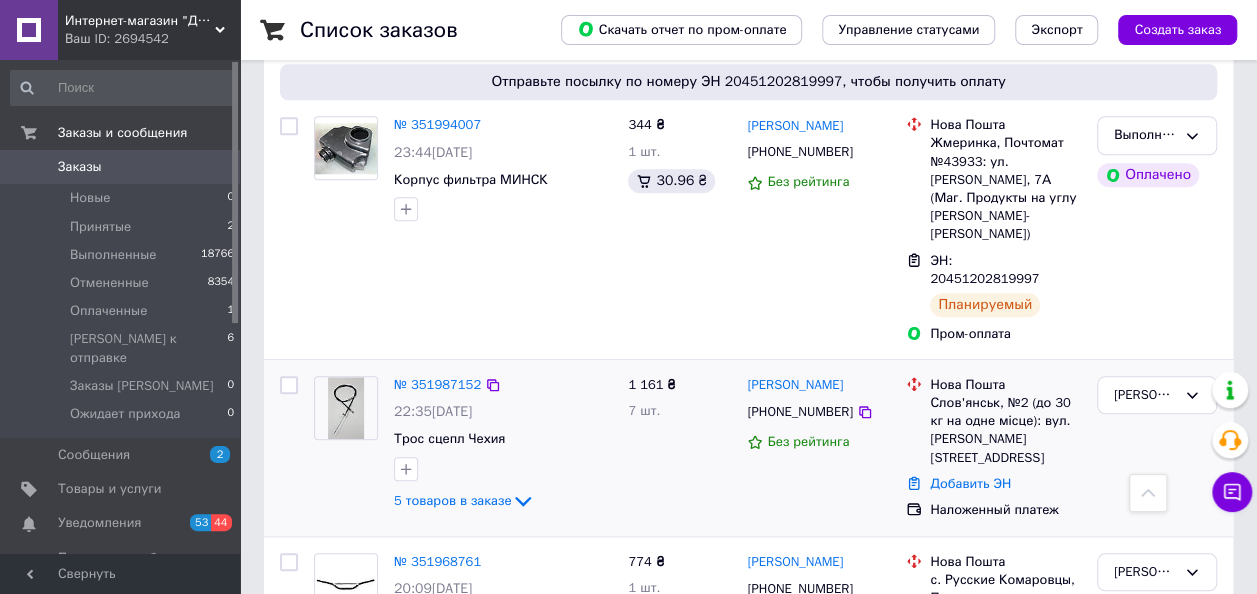 scroll, scrollTop: 700, scrollLeft: 0, axis: vertical 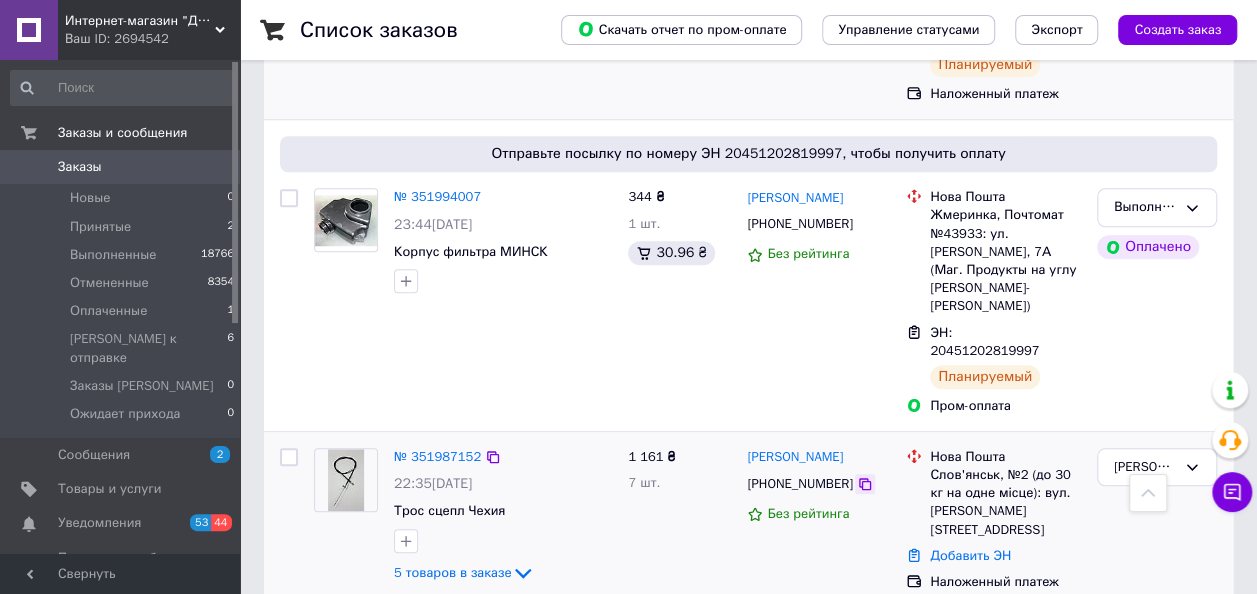 click 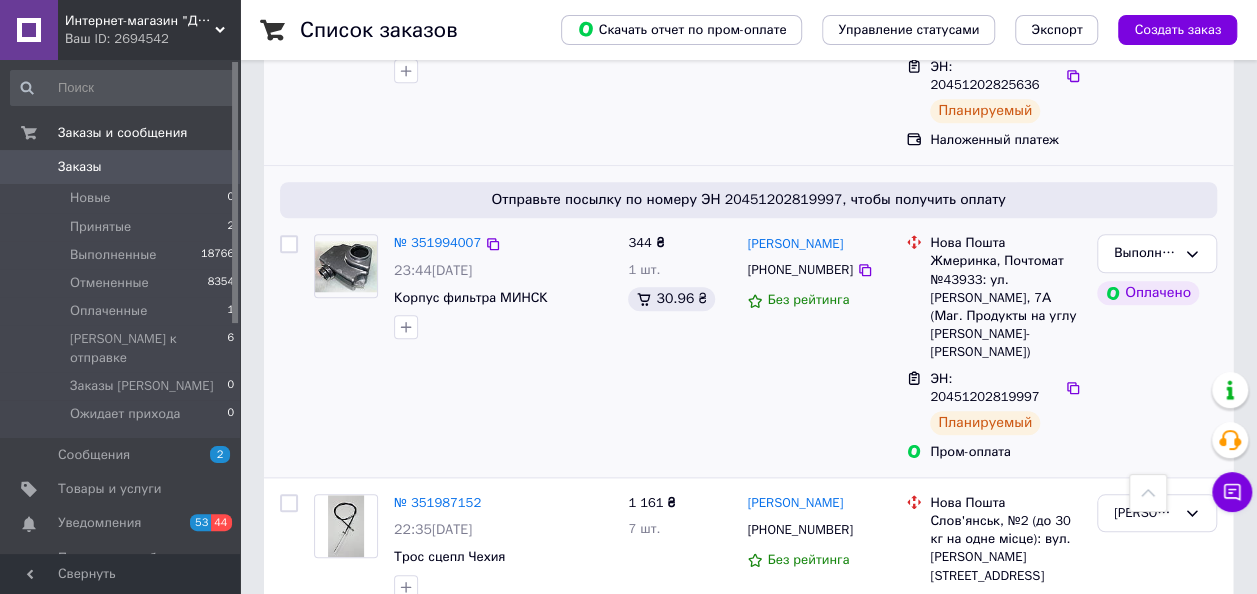 scroll, scrollTop: 700, scrollLeft: 0, axis: vertical 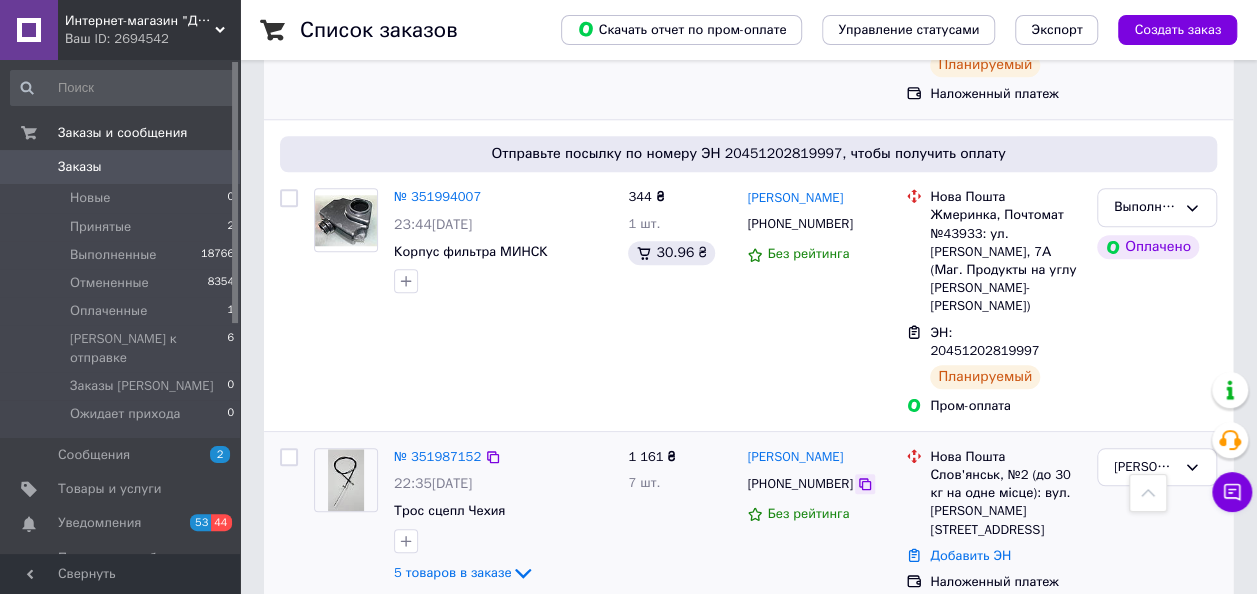 click 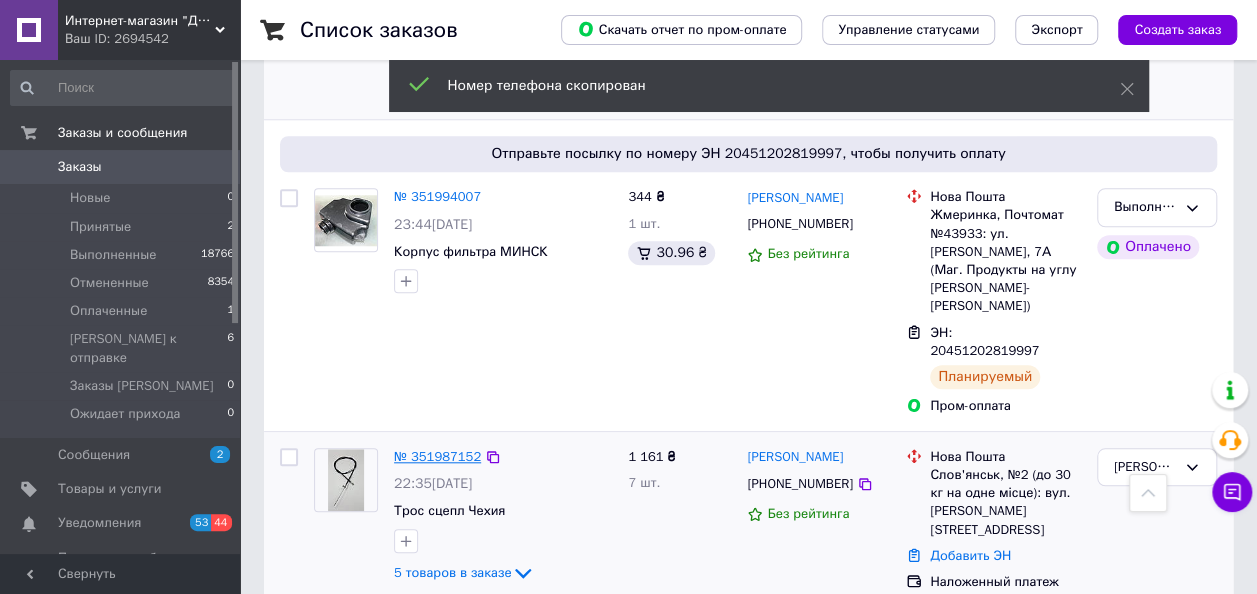 click on "№ 351987152" at bounding box center [437, 456] 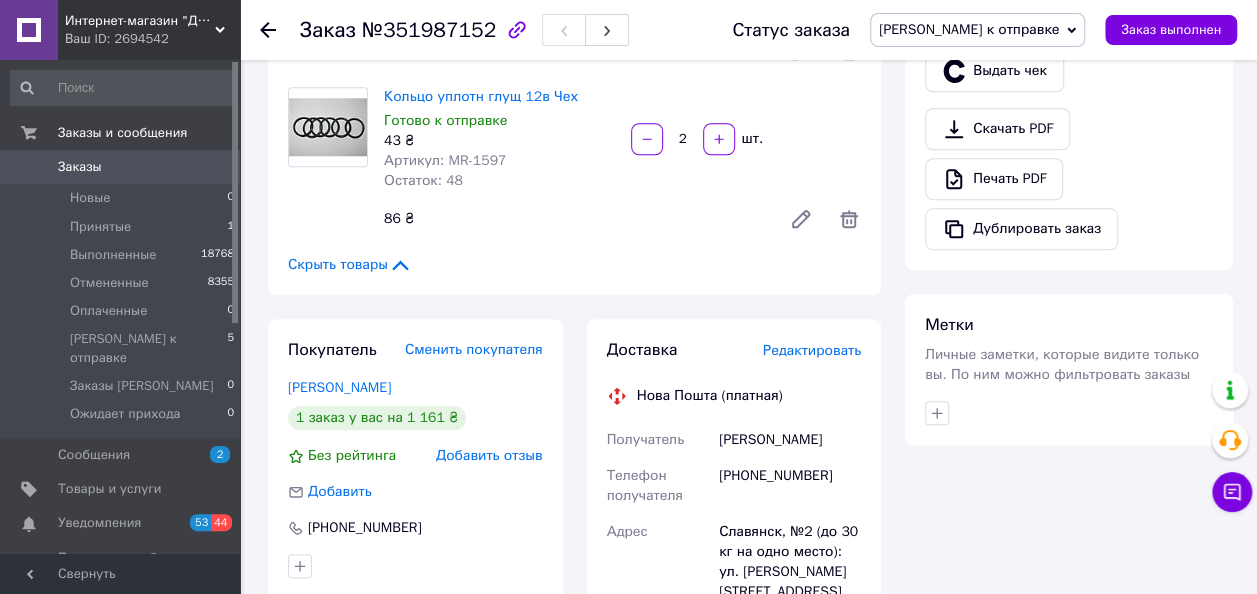 scroll, scrollTop: 1000, scrollLeft: 0, axis: vertical 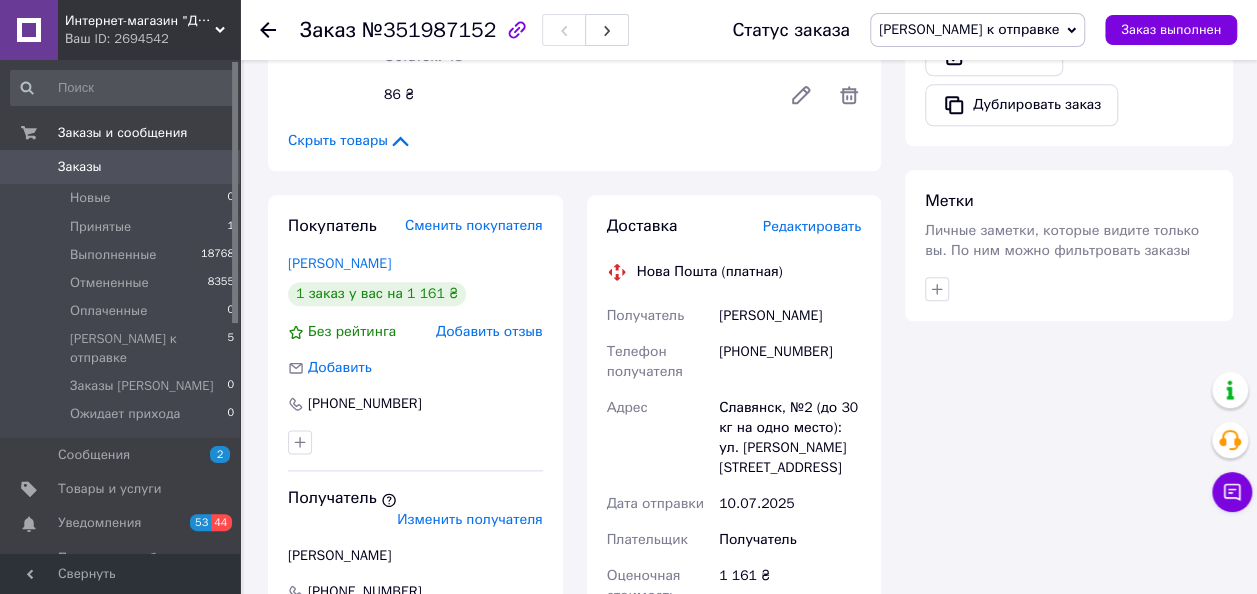 click on "[PHONE_NUMBER]" at bounding box center (790, 362) 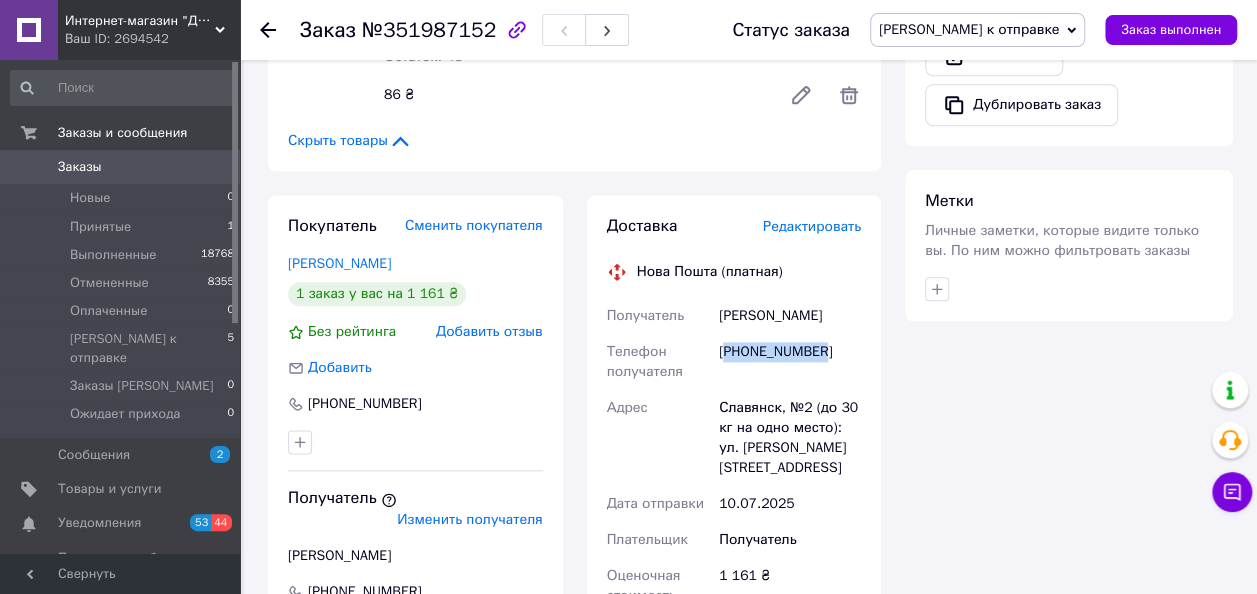 click on "[PHONE_NUMBER]" at bounding box center (790, 362) 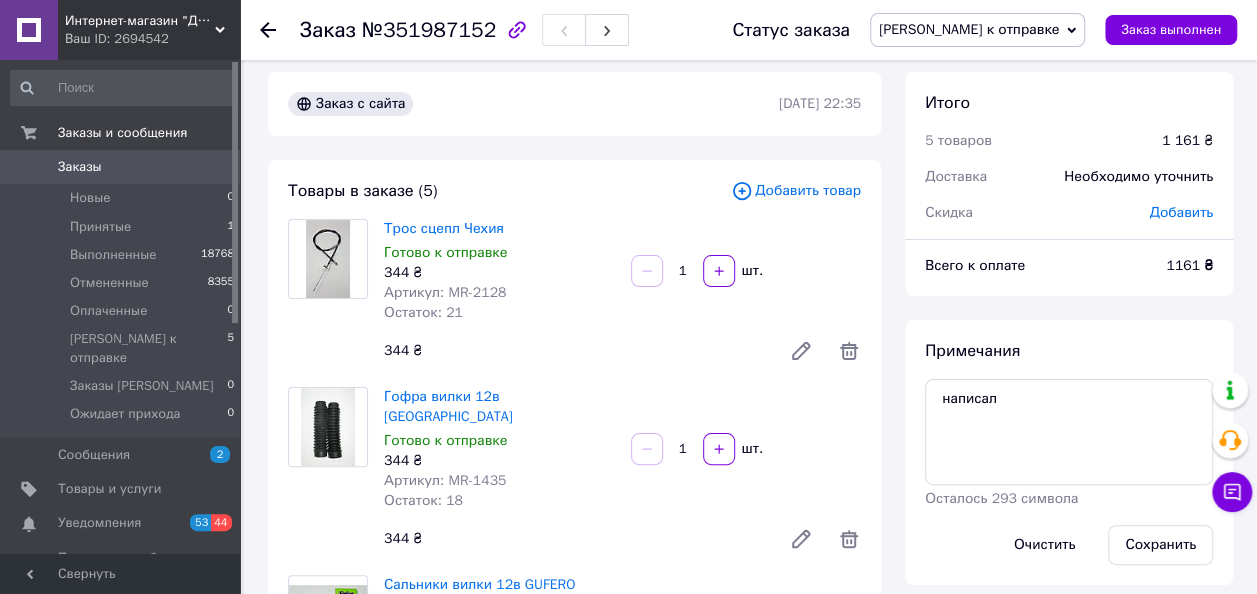 scroll, scrollTop: 0, scrollLeft: 0, axis: both 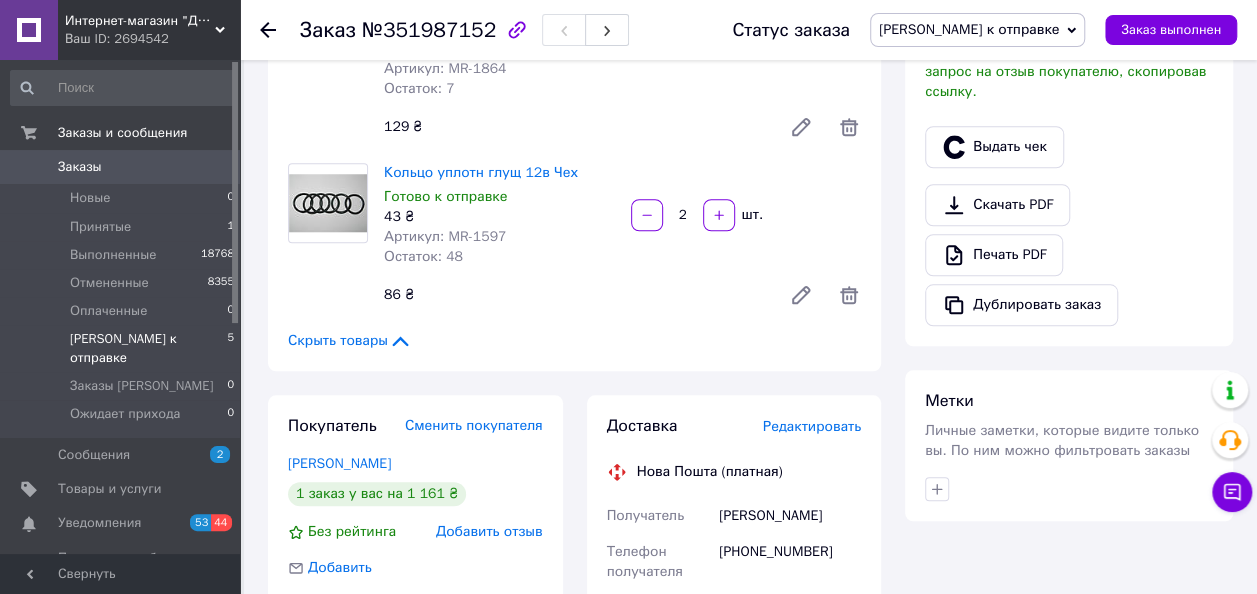 click on "[PERSON_NAME] к отправке" at bounding box center (148, 348) 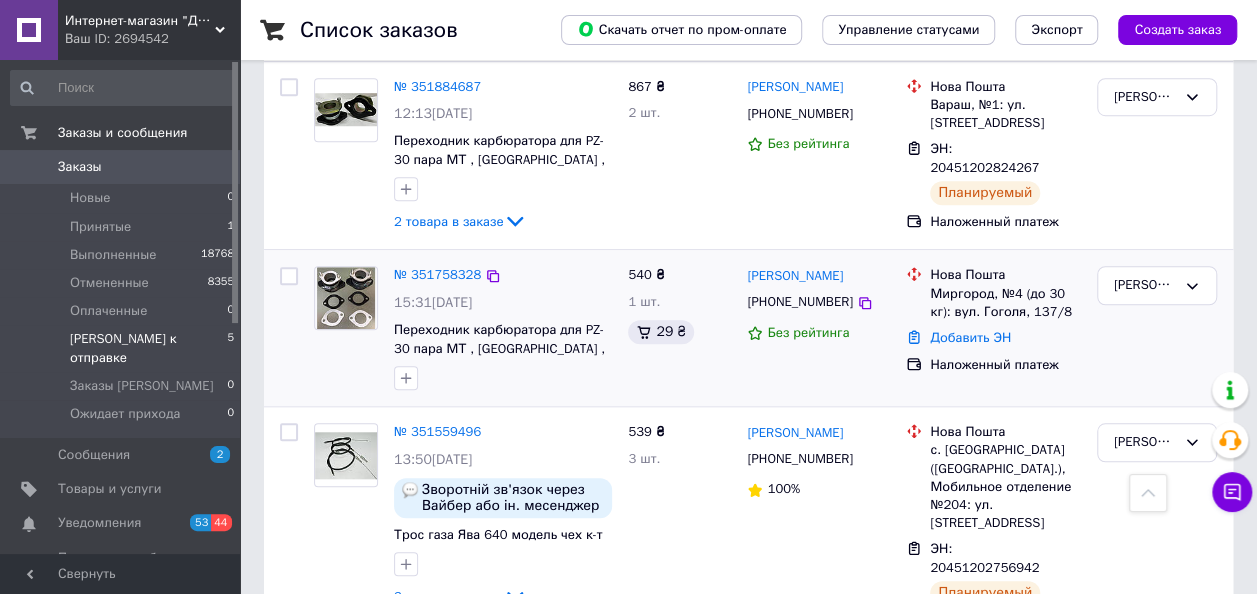scroll, scrollTop: 572, scrollLeft: 0, axis: vertical 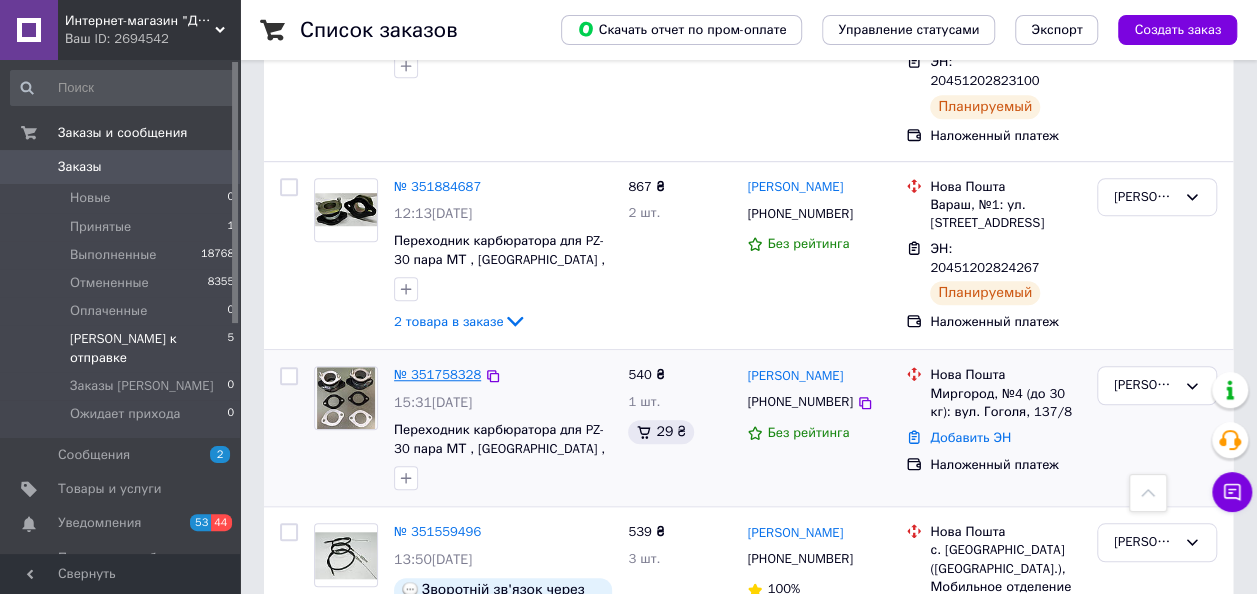 click on "№ 351758328" at bounding box center (437, 374) 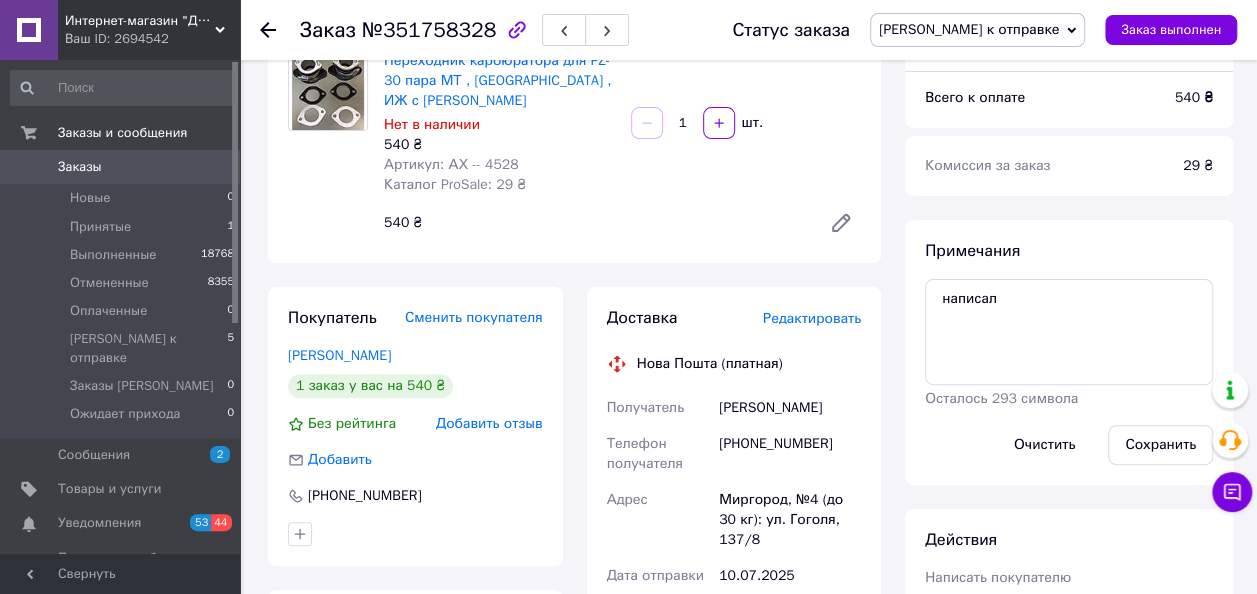 scroll, scrollTop: 400, scrollLeft: 0, axis: vertical 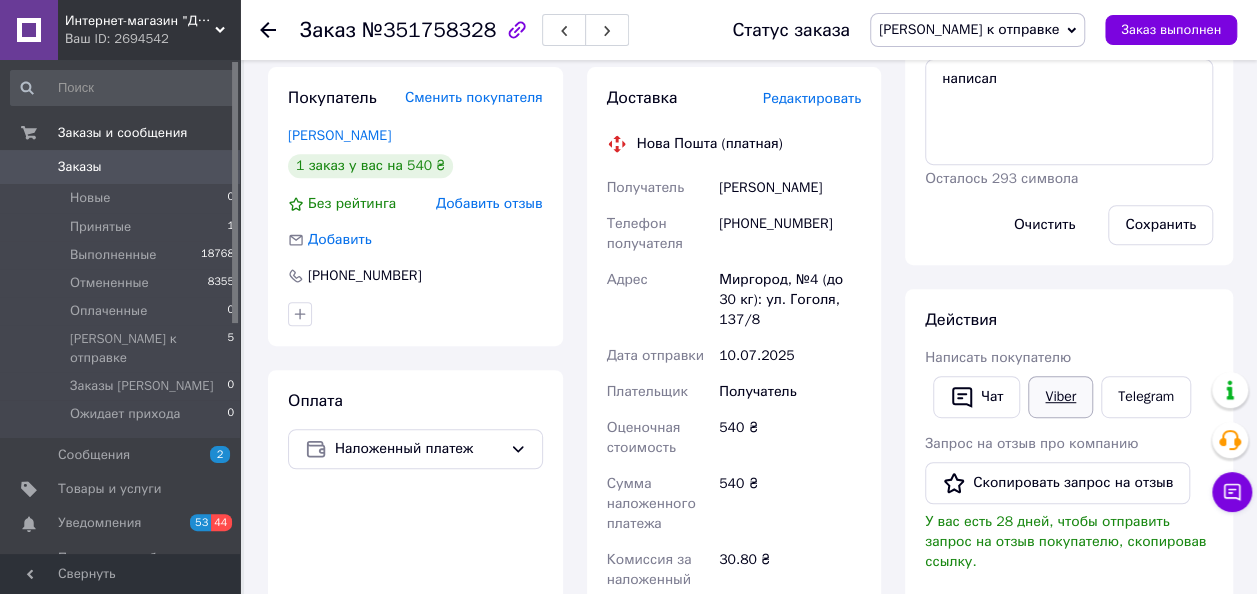 click on "Viber" at bounding box center (1060, 397) 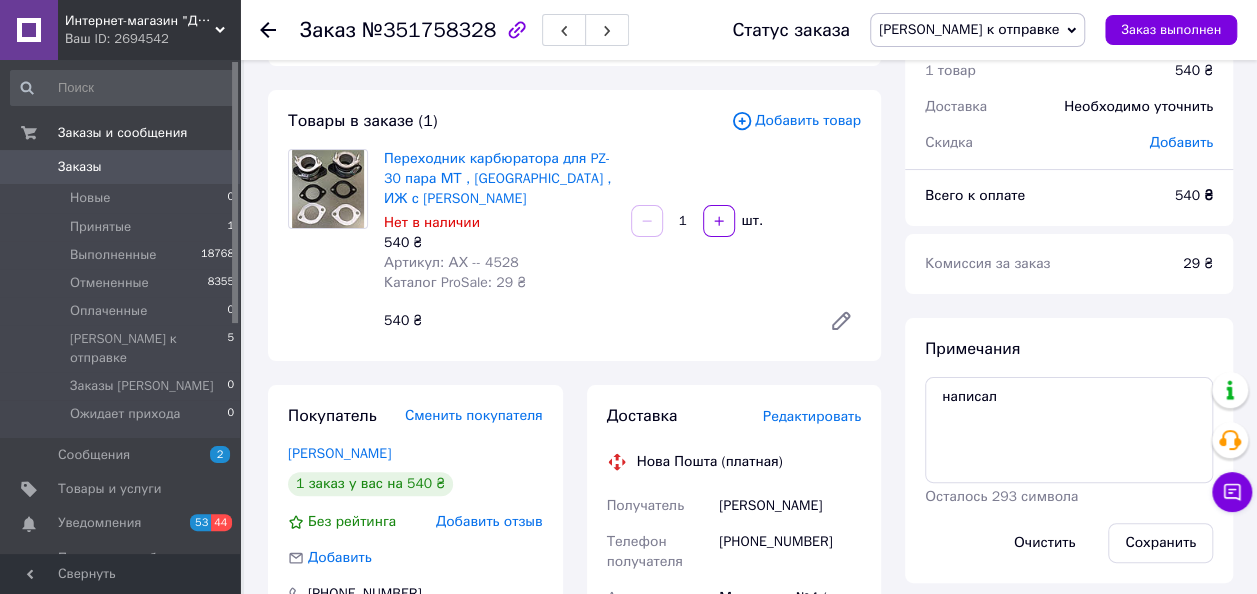 scroll, scrollTop: 0, scrollLeft: 0, axis: both 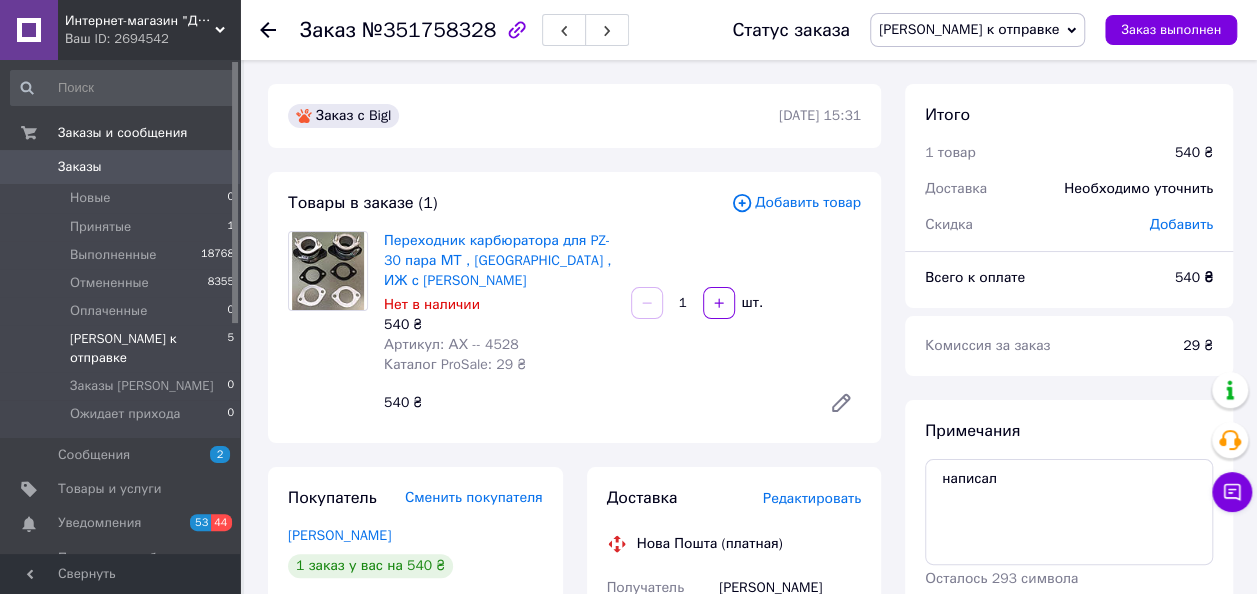 click on "[PERSON_NAME] к отправке" at bounding box center [148, 348] 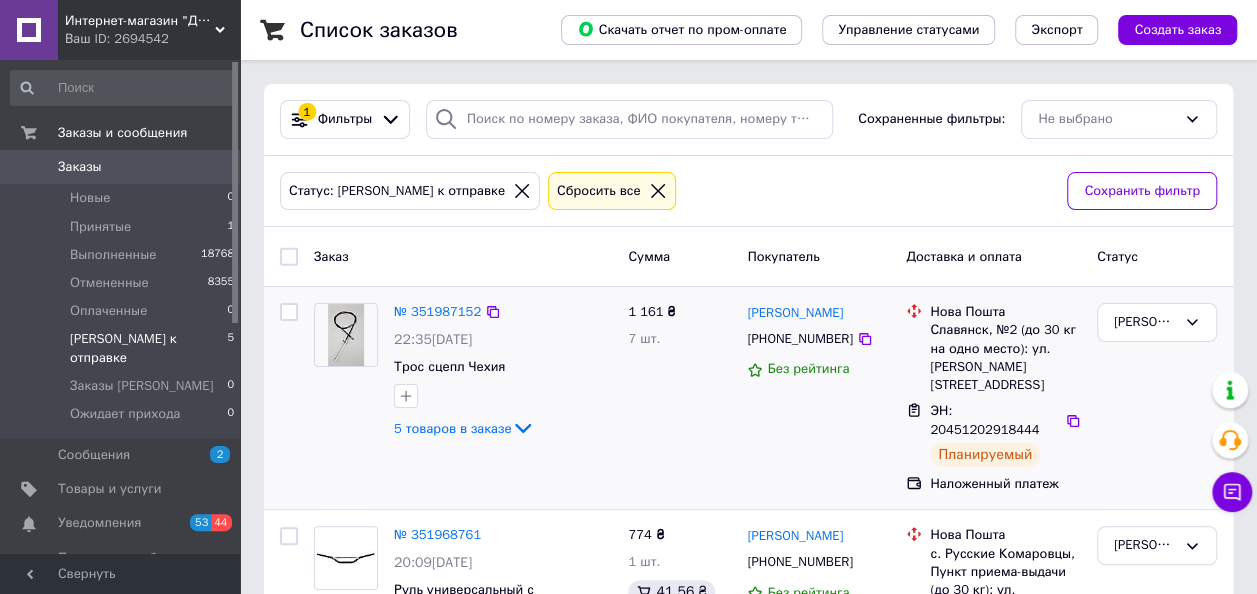 click at bounding box center (289, 312) 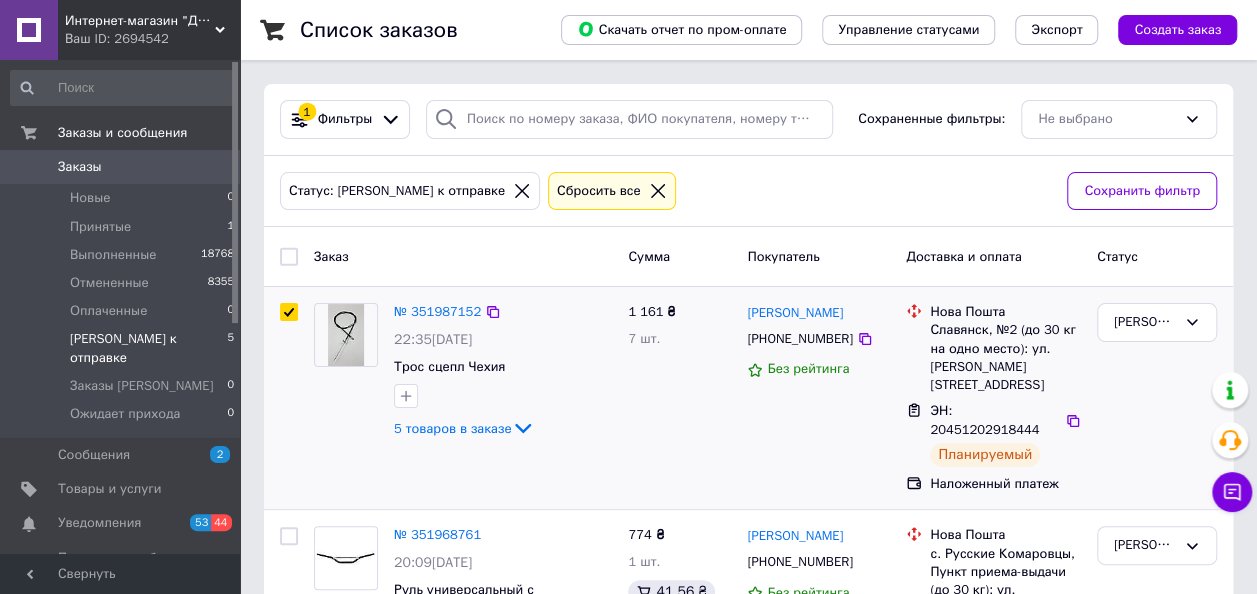 checkbox on "true" 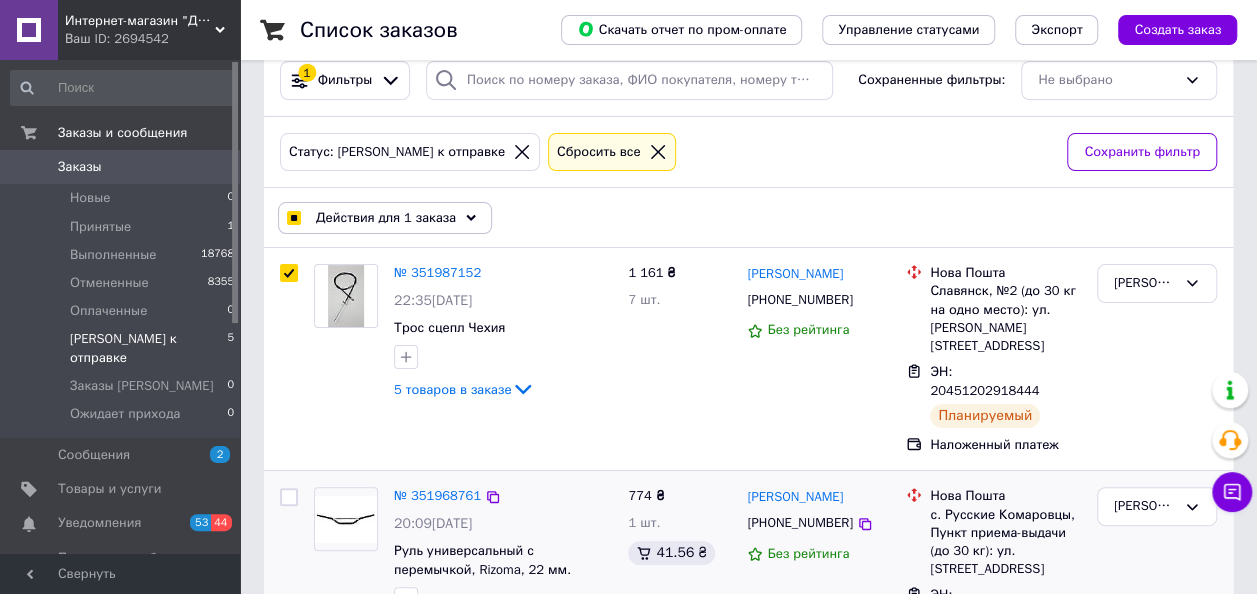 scroll, scrollTop: 100, scrollLeft: 0, axis: vertical 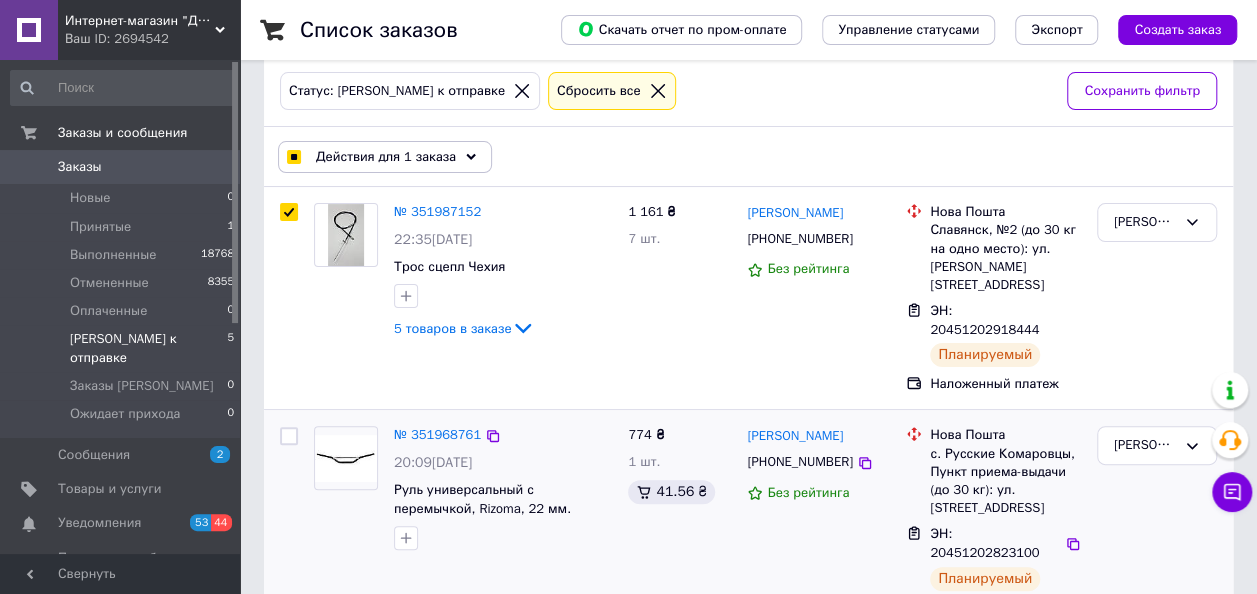 click at bounding box center [289, 436] 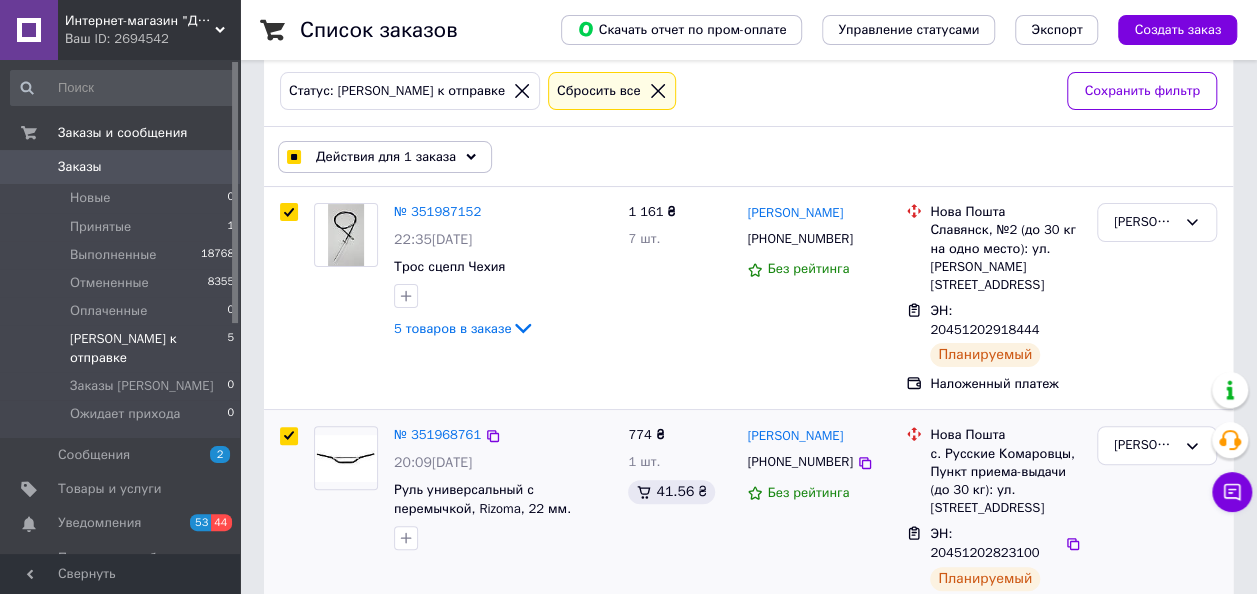 checkbox on "true" 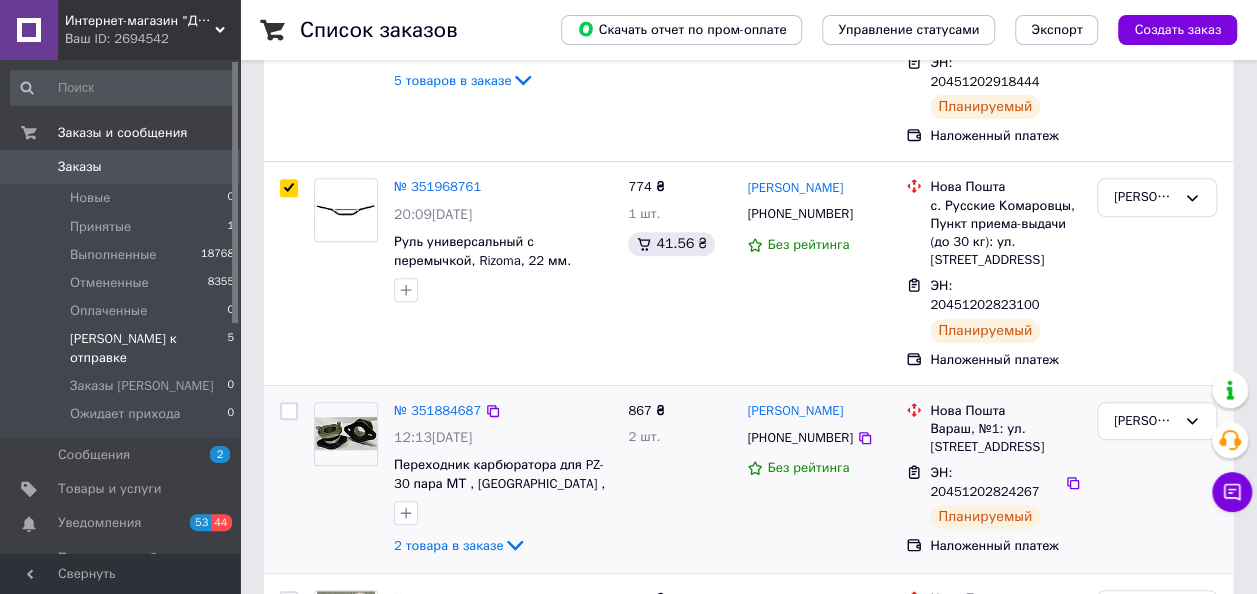 scroll, scrollTop: 400, scrollLeft: 0, axis: vertical 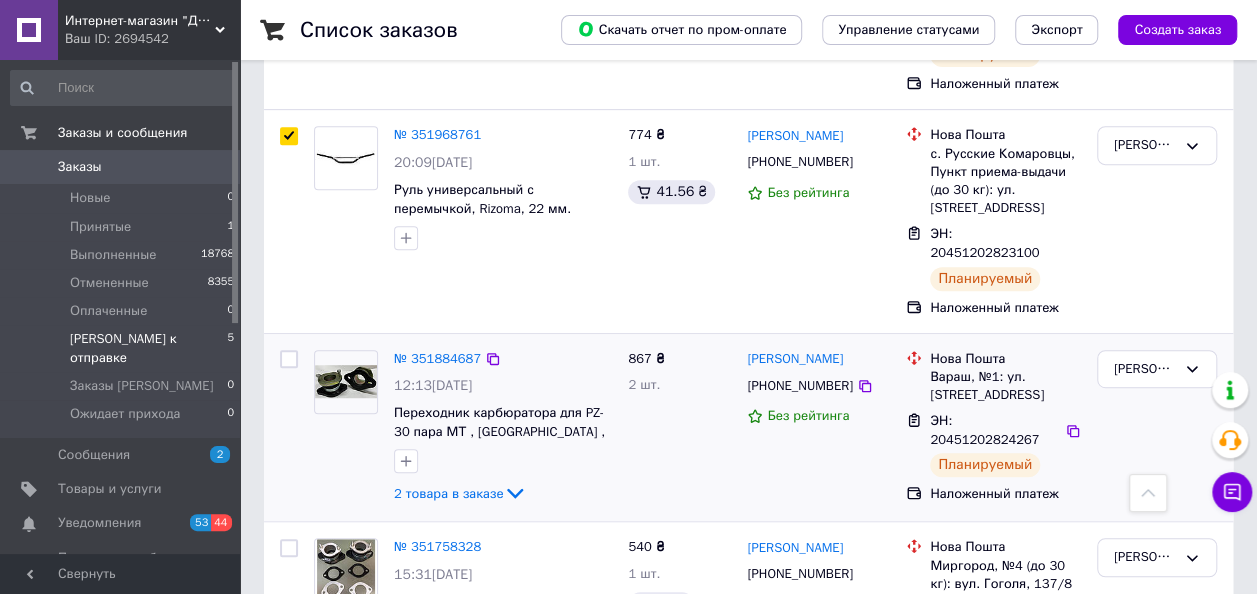 click at bounding box center (289, 359) 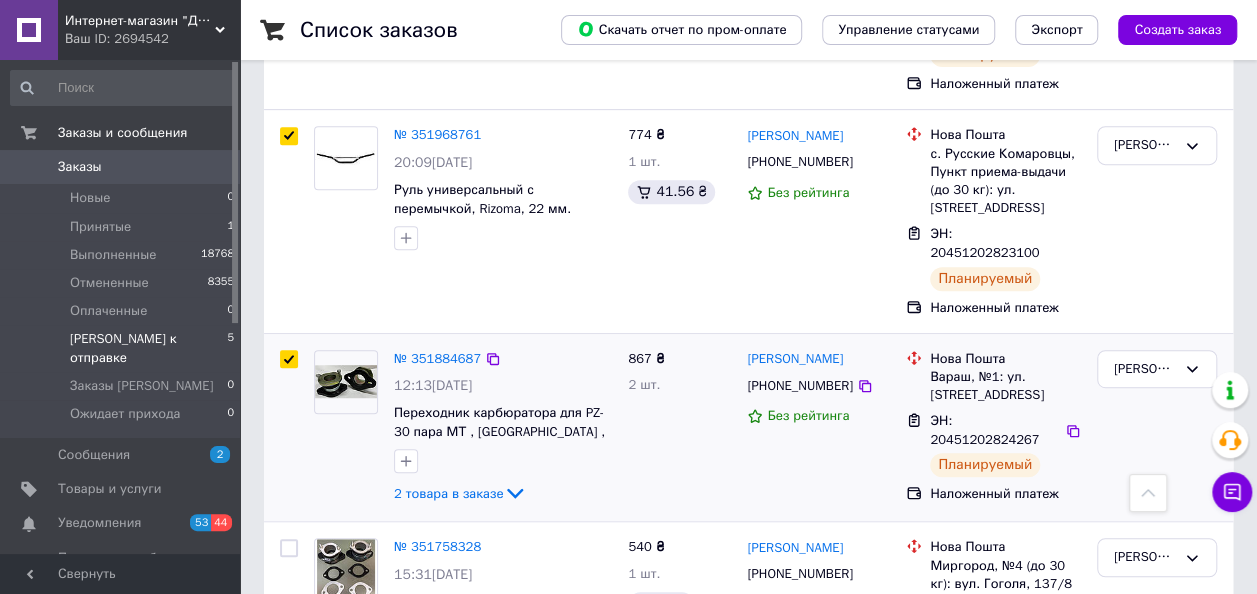 checkbox on "true" 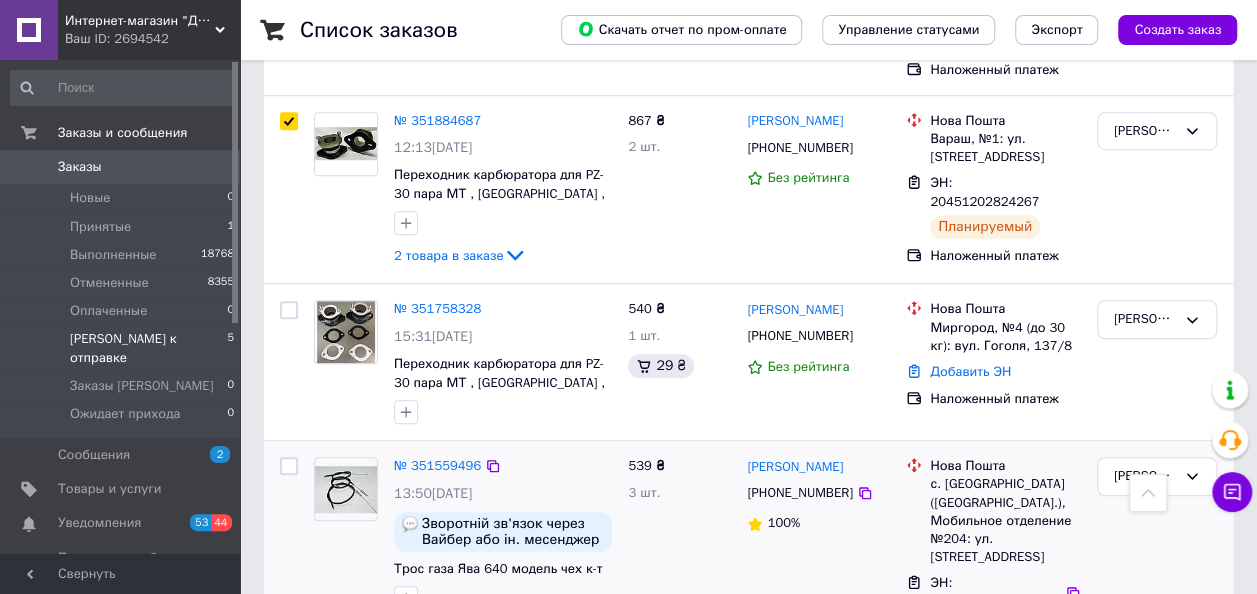 scroll, scrollTop: 672, scrollLeft: 0, axis: vertical 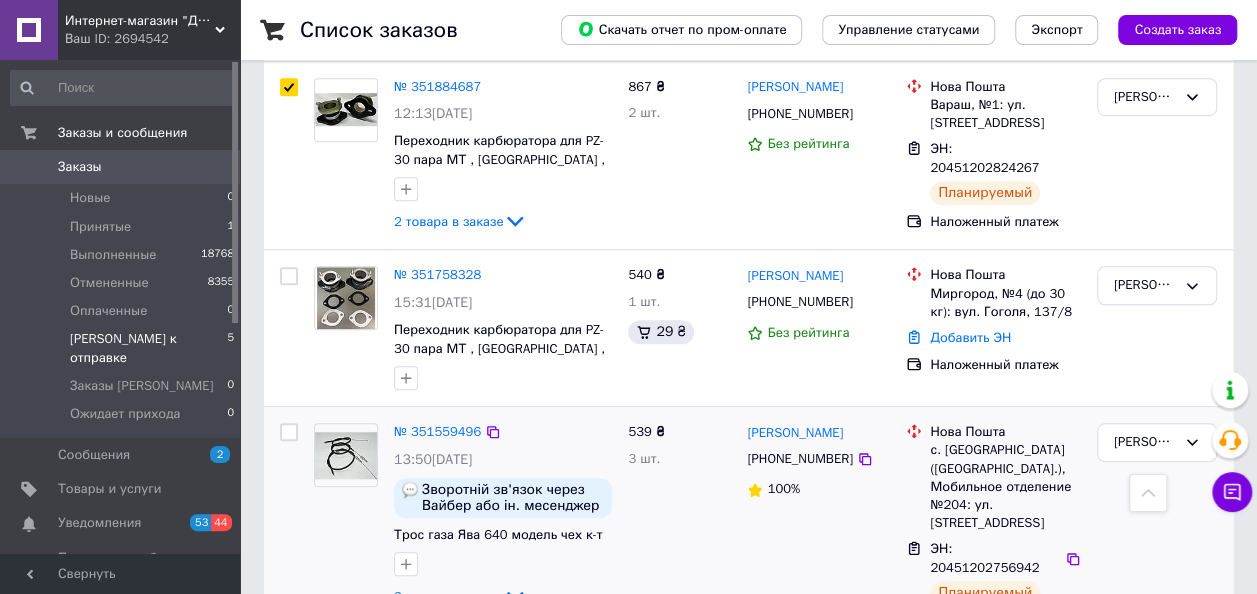 click at bounding box center (289, 432) 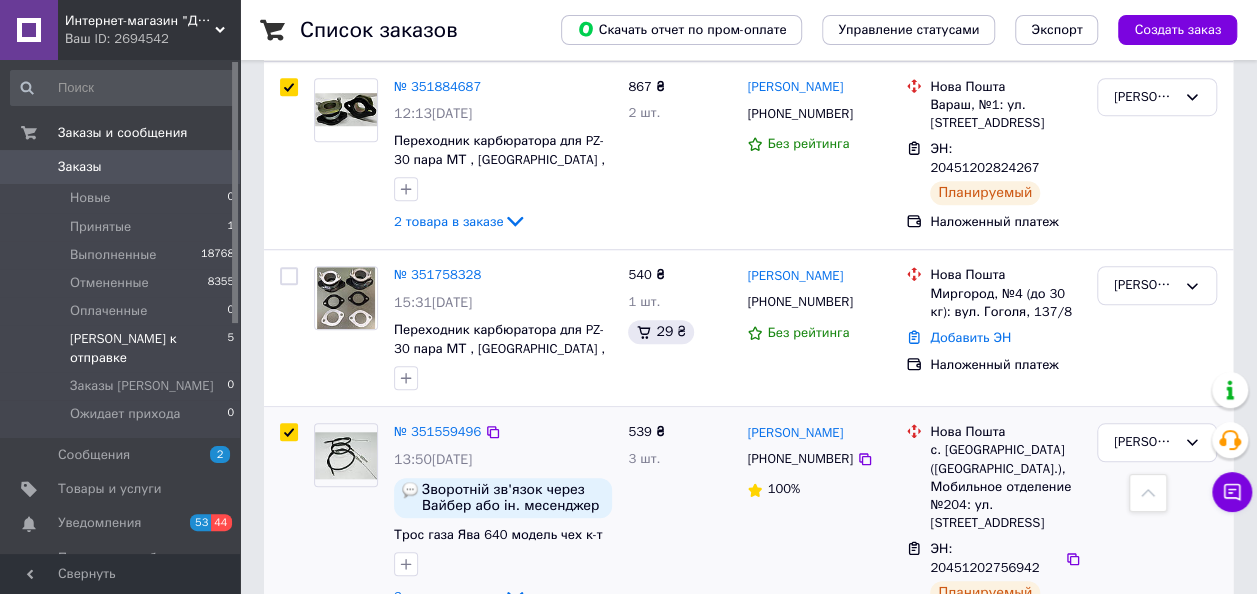 checkbox on "true" 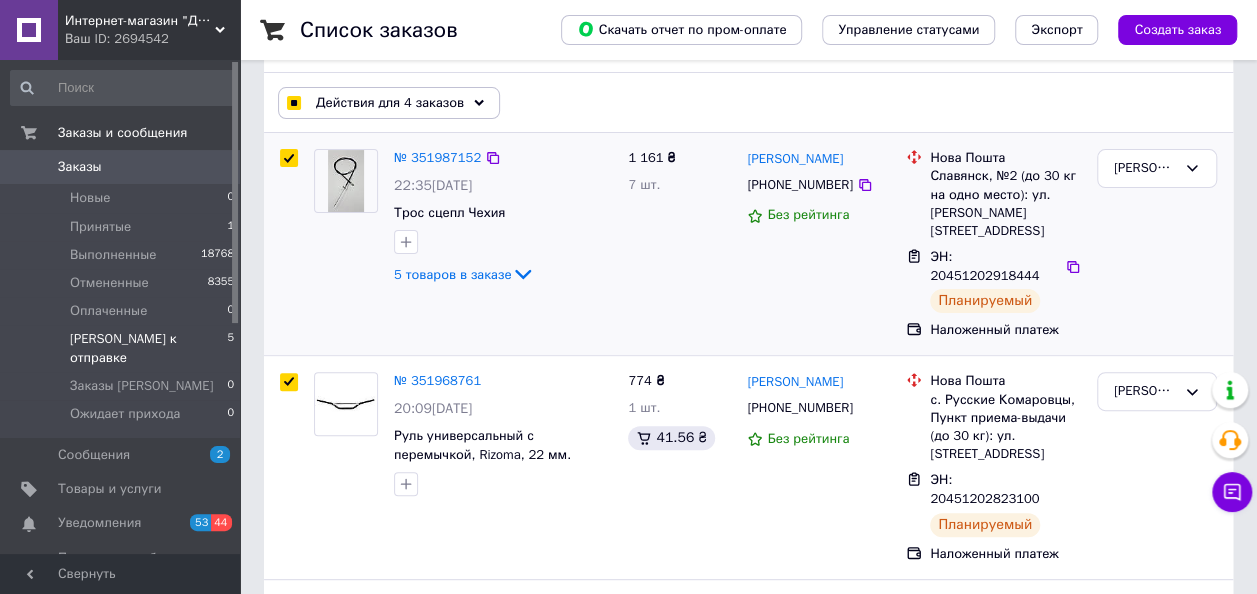 scroll, scrollTop: 0, scrollLeft: 0, axis: both 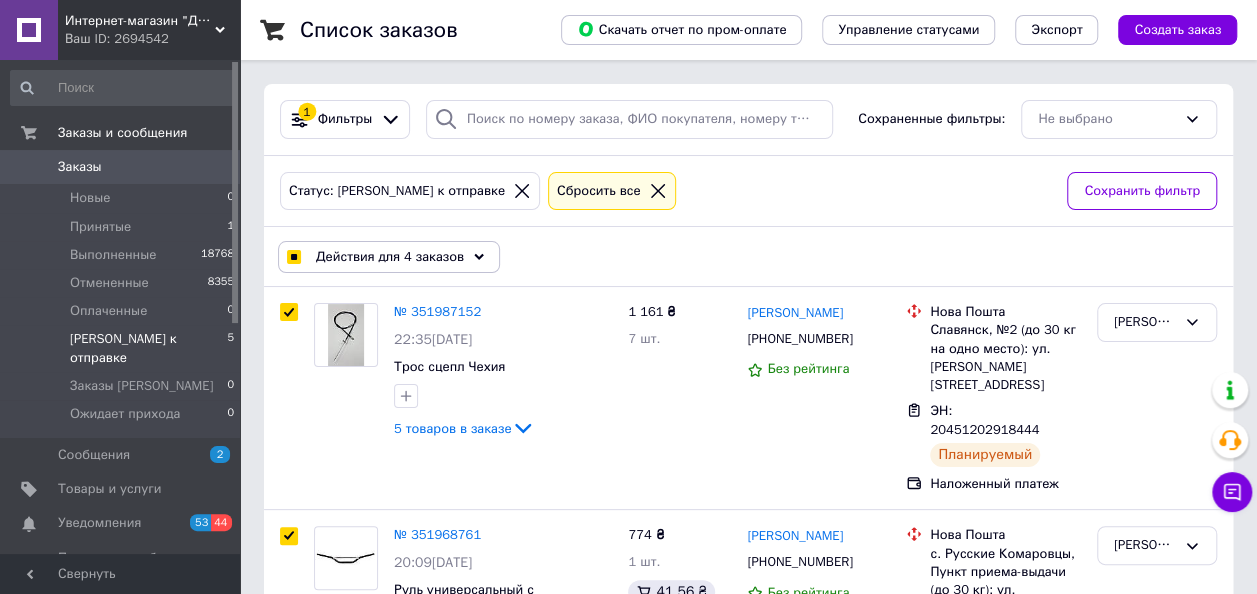 click on "Действия для 4 заказов" at bounding box center (390, 257) 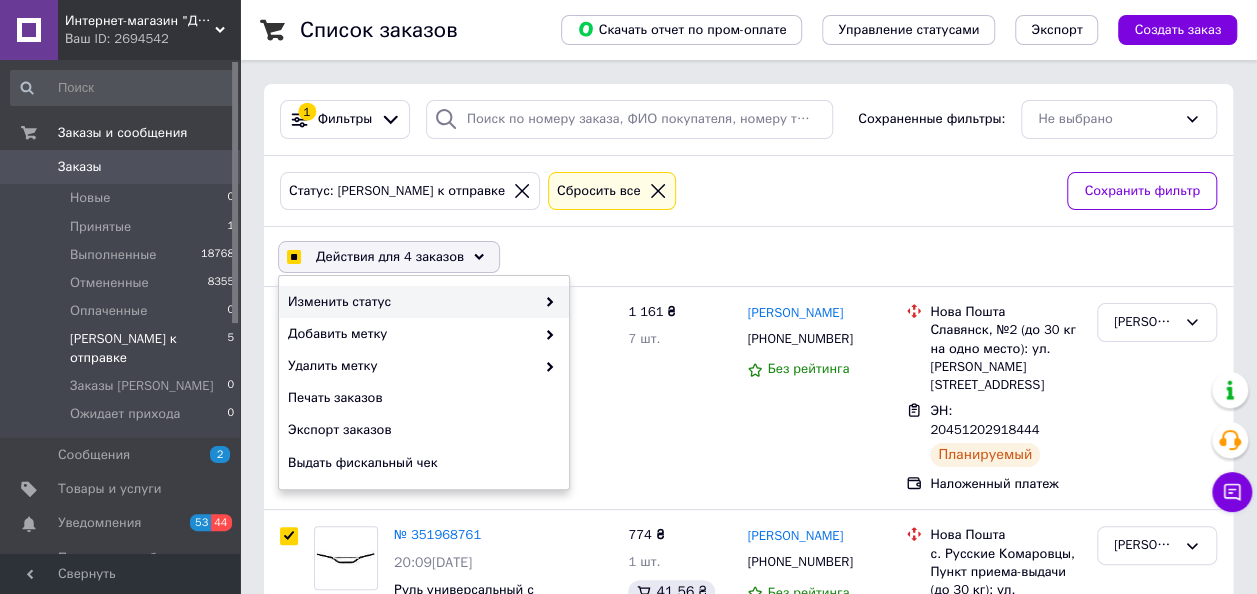 checkbox on "true" 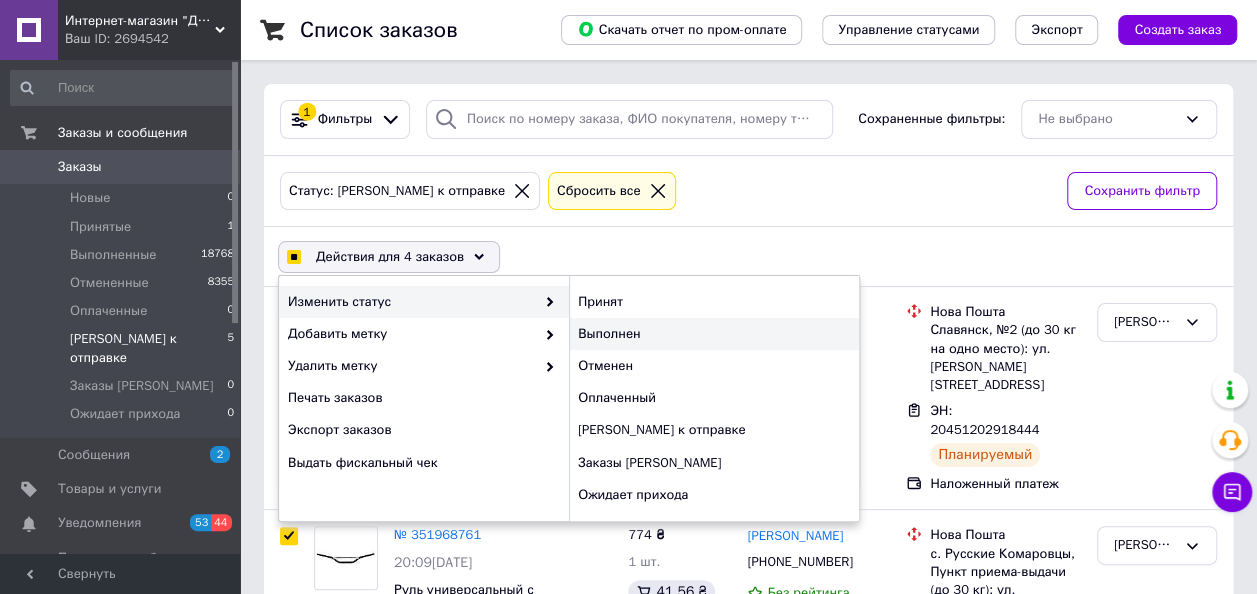 click on "Выполнен" at bounding box center [714, 334] 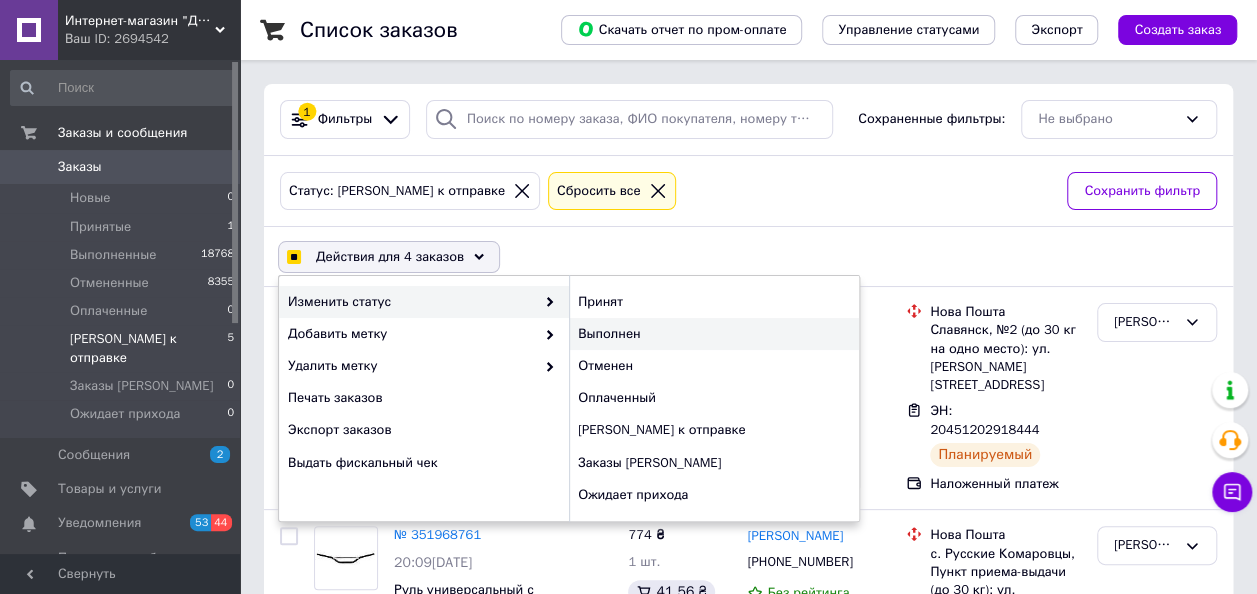 checkbox on "false" 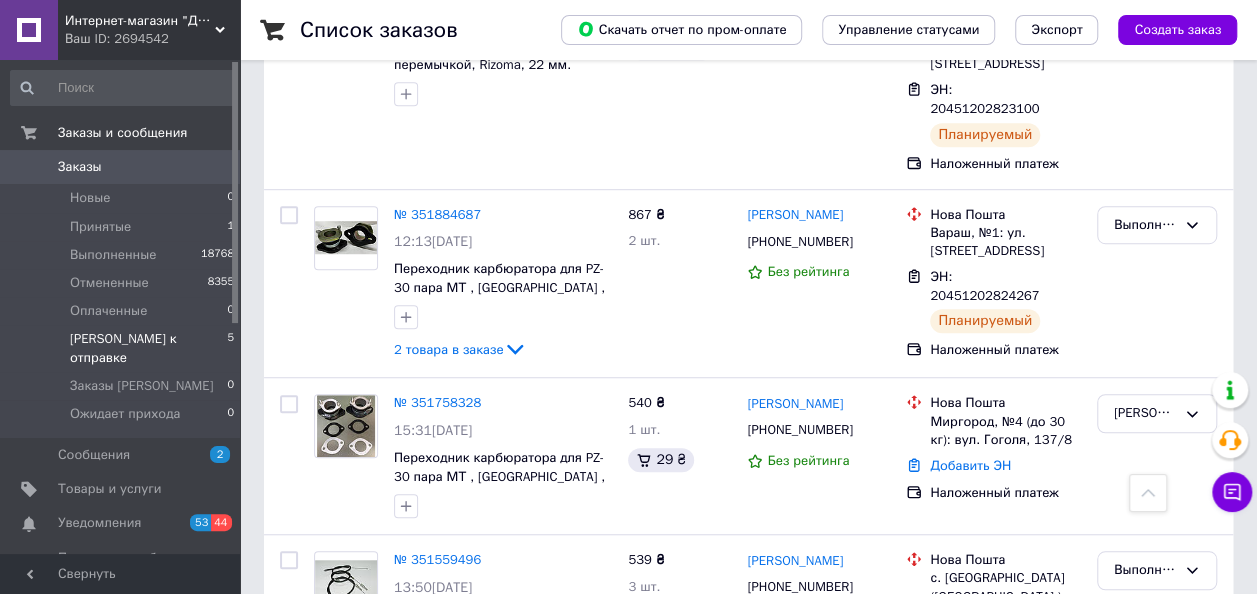 scroll, scrollTop: 600, scrollLeft: 0, axis: vertical 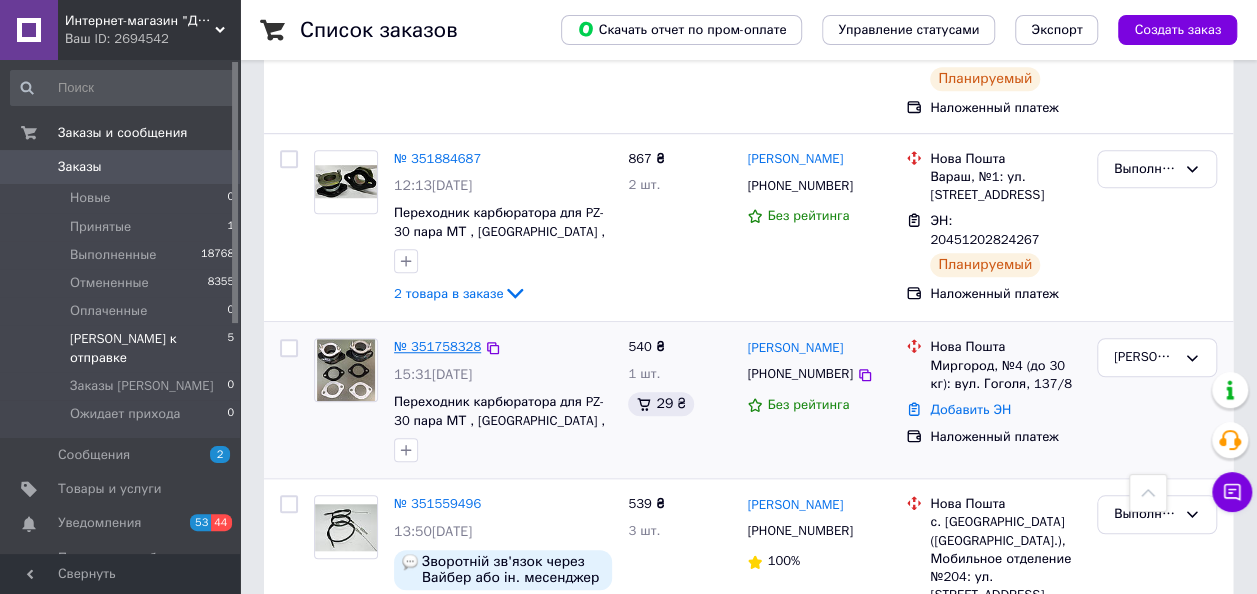 click on "№ 351758328" at bounding box center (437, 346) 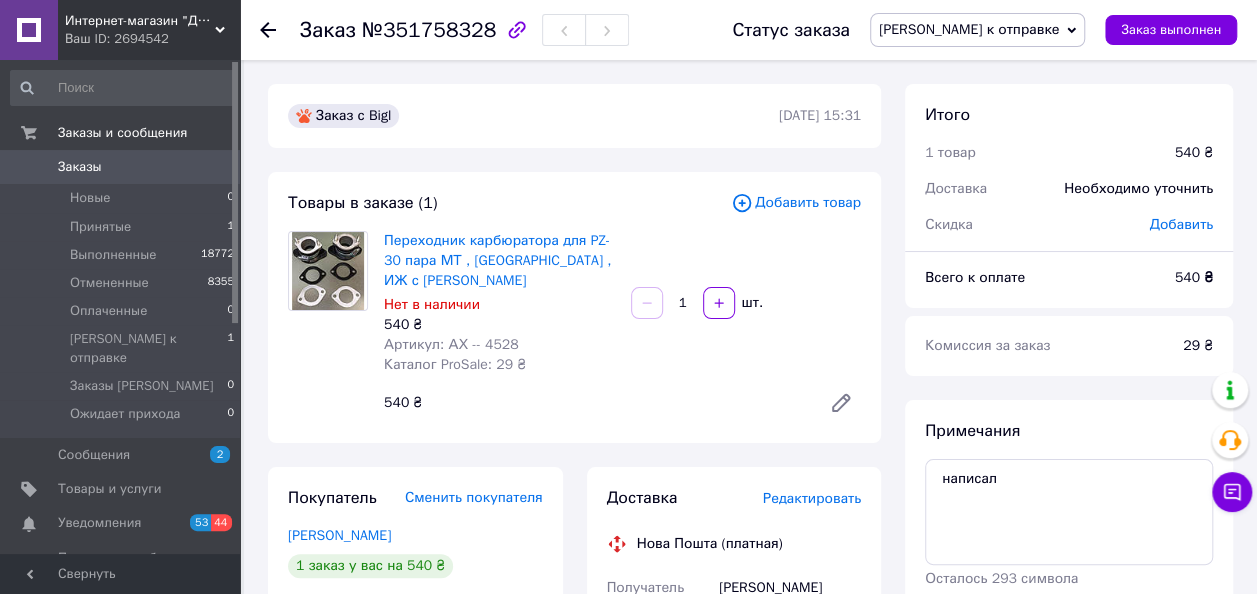 scroll, scrollTop: 300, scrollLeft: 0, axis: vertical 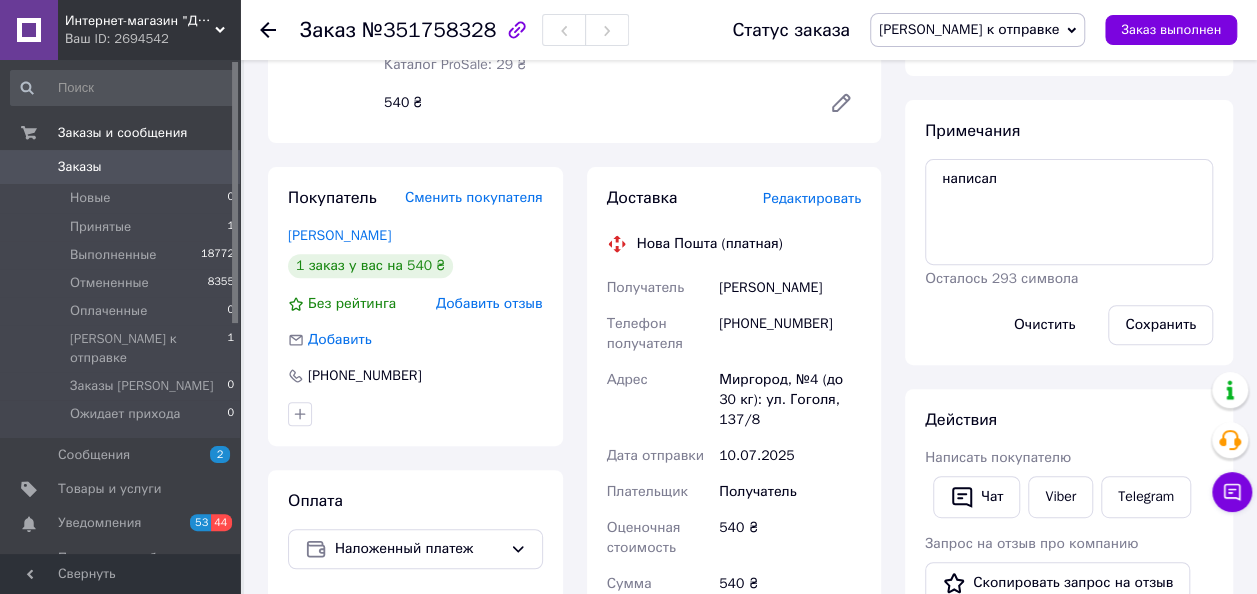 click on "[PHONE_NUMBER]" at bounding box center [790, 334] 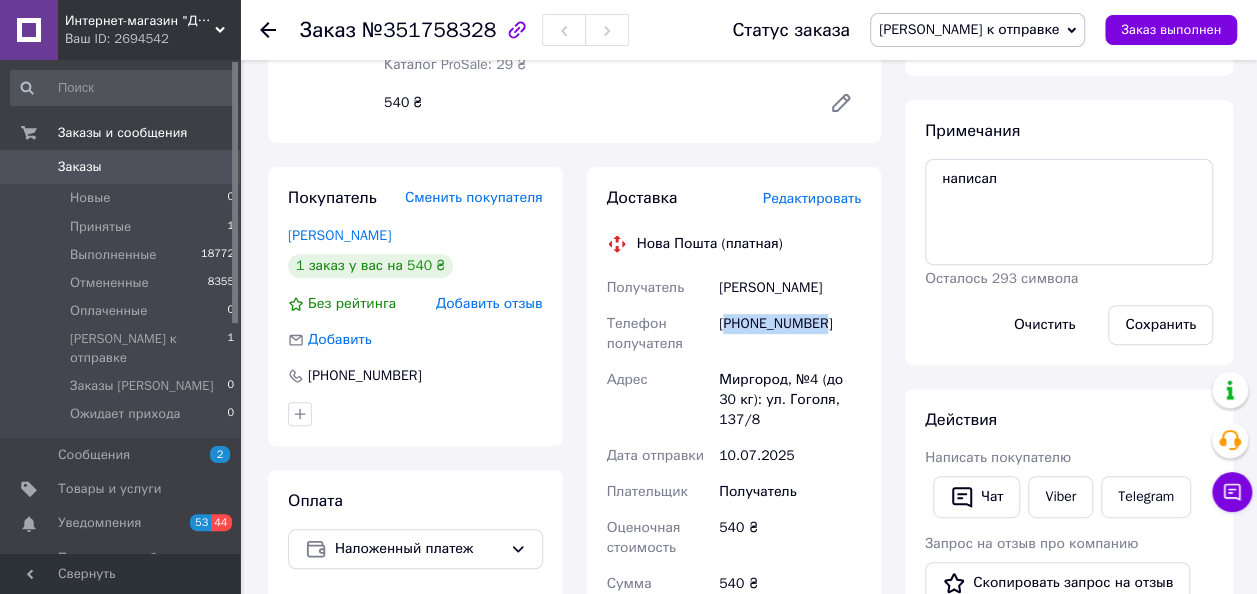 click on "[PHONE_NUMBER]" at bounding box center (790, 334) 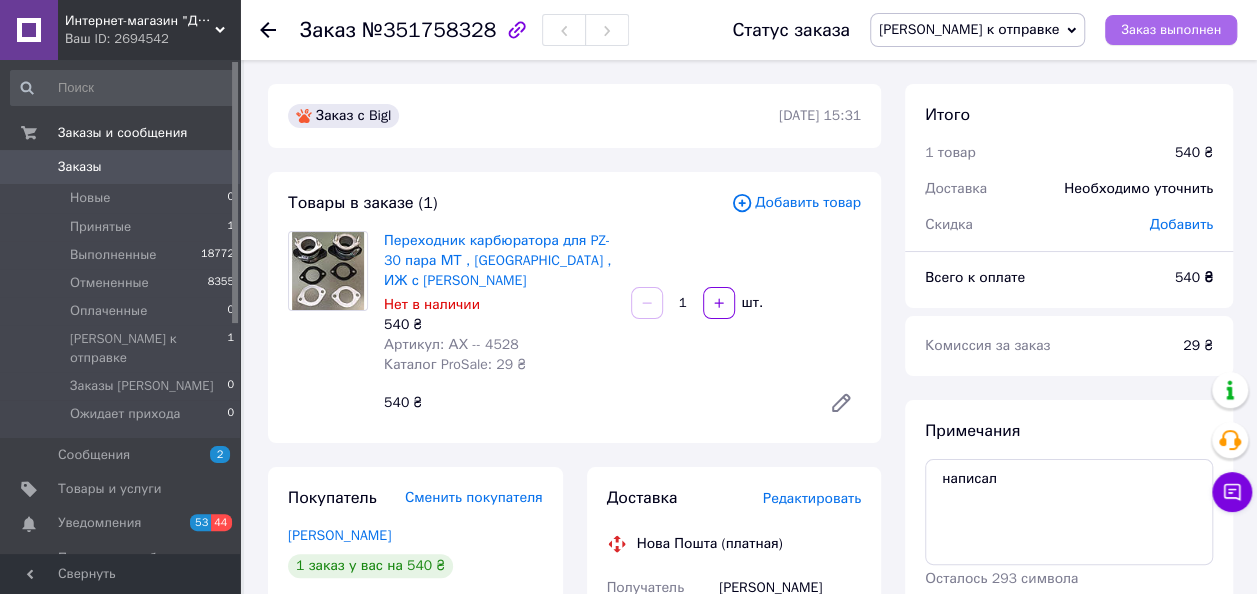 click on "Заказ выполнен" at bounding box center [1171, 30] 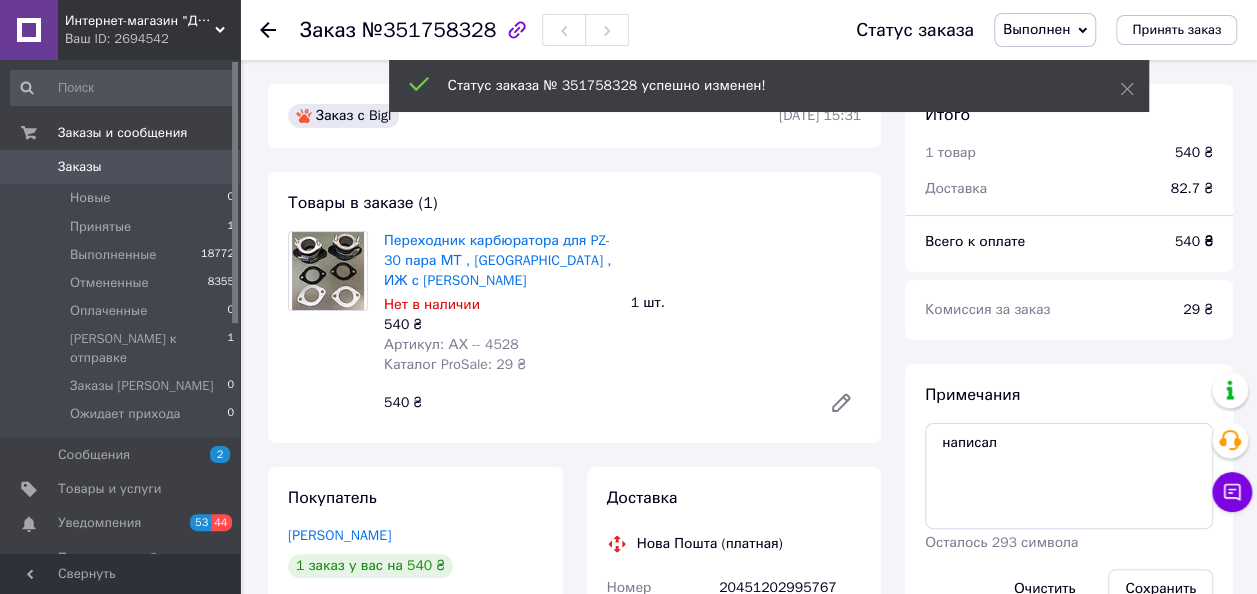 type 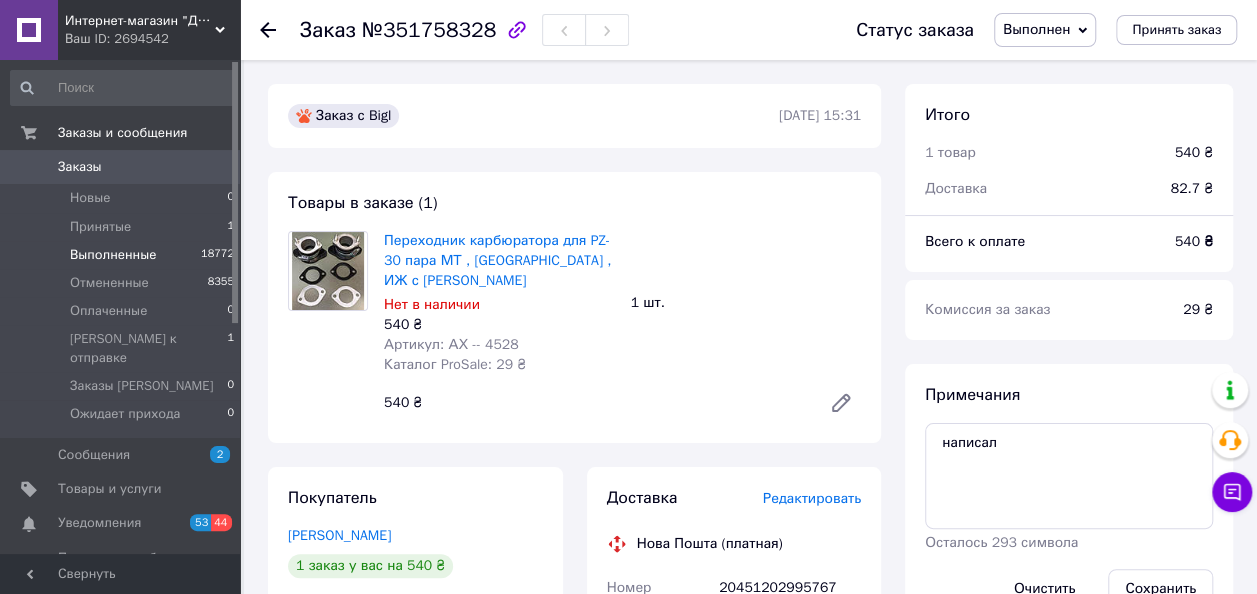 click on "Выполненные" at bounding box center [113, 255] 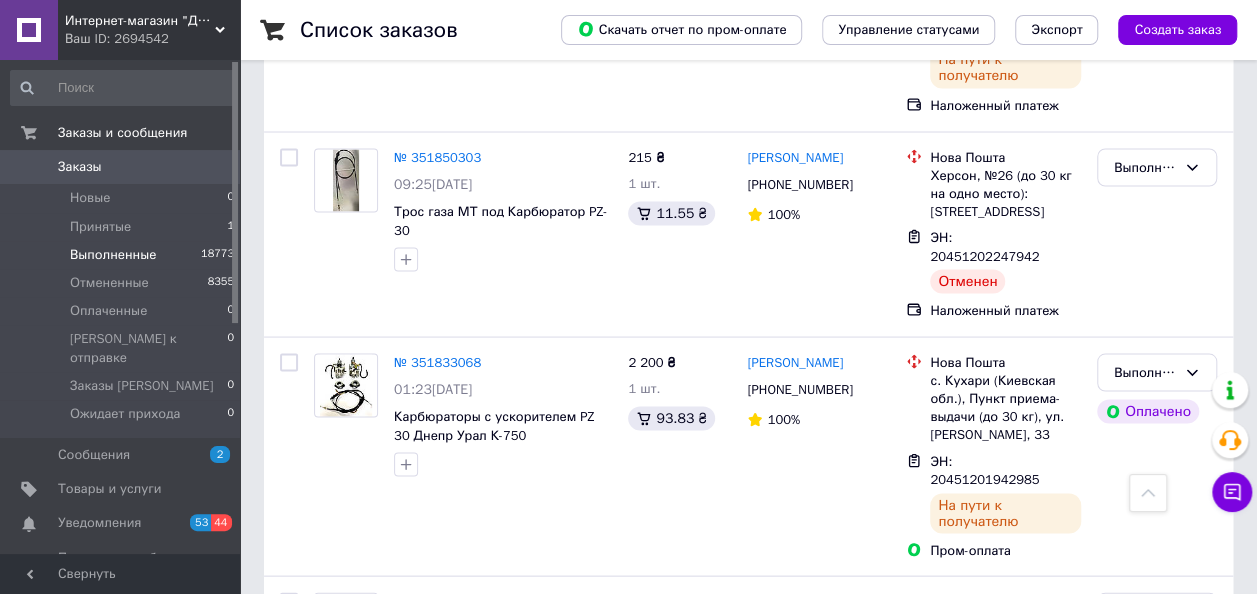 scroll, scrollTop: 1600, scrollLeft: 0, axis: vertical 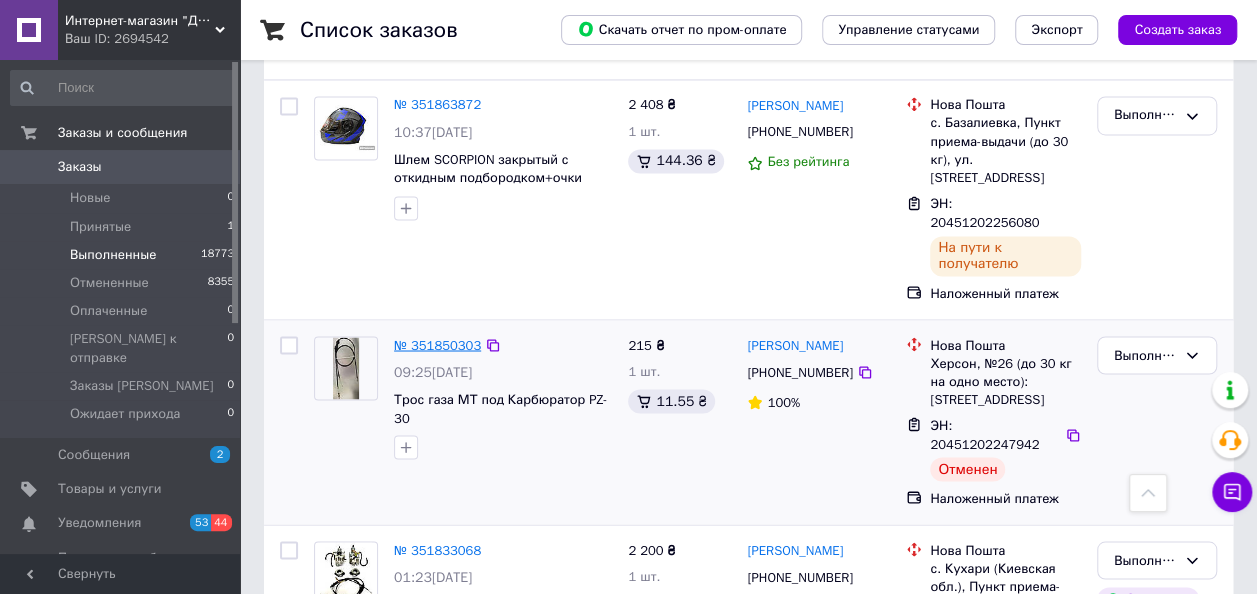 click on "№ 351850303" at bounding box center (437, 344) 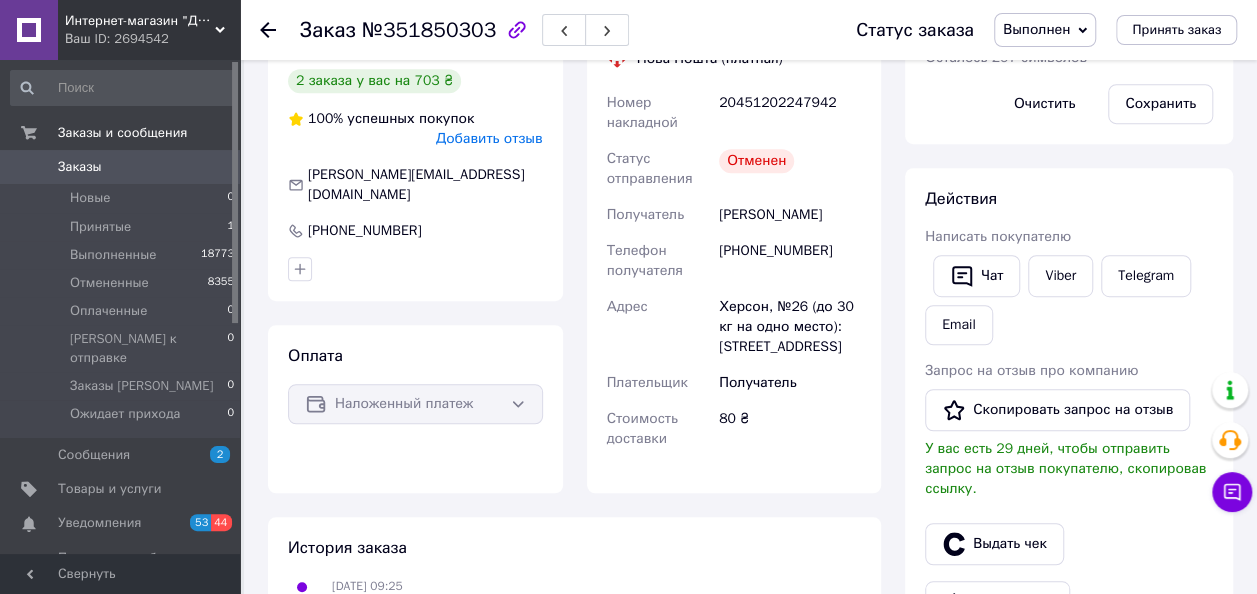 scroll, scrollTop: 282, scrollLeft: 0, axis: vertical 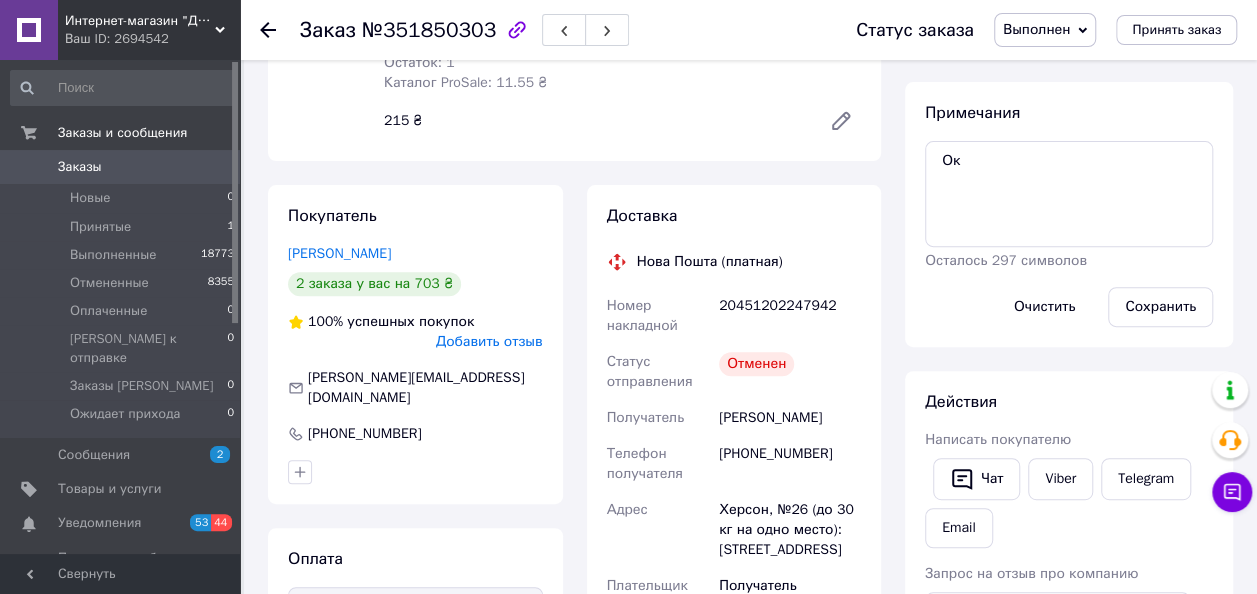 click on "[PHONE_NUMBER]" at bounding box center (790, 464) 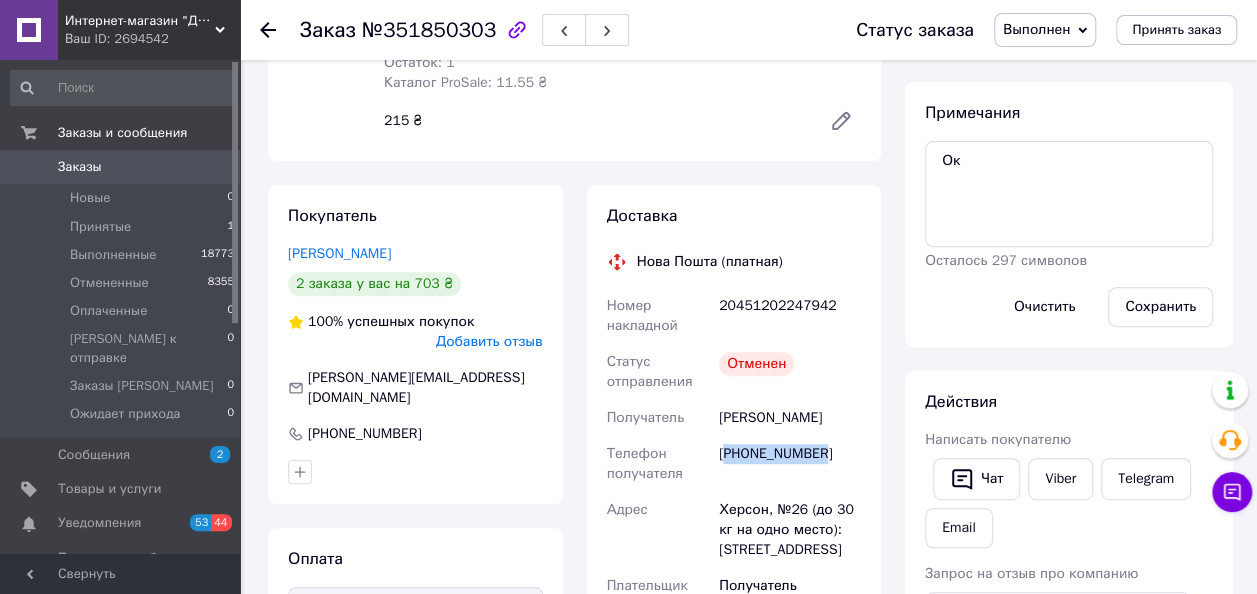 click on "[PHONE_NUMBER]" at bounding box center (790, 464) 